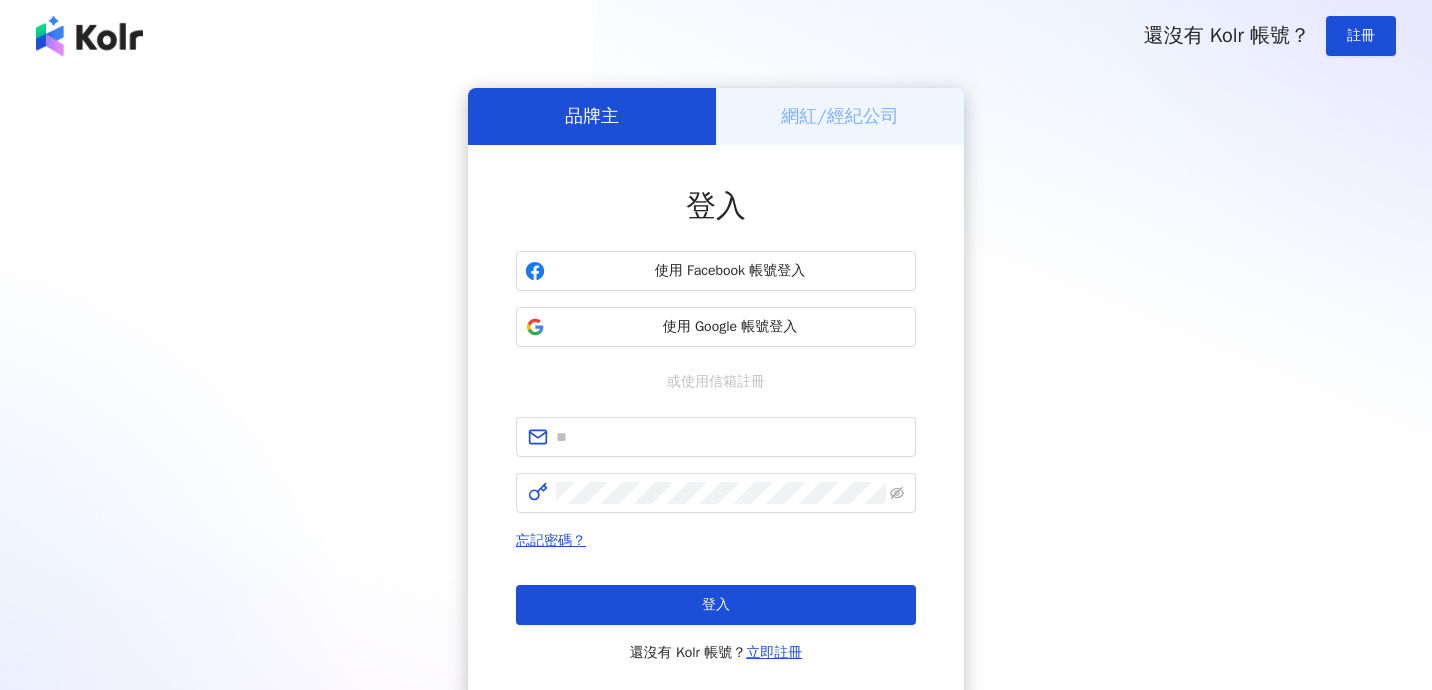 scroll, scrollTop: 0, scrollLeft: 0, axis: both 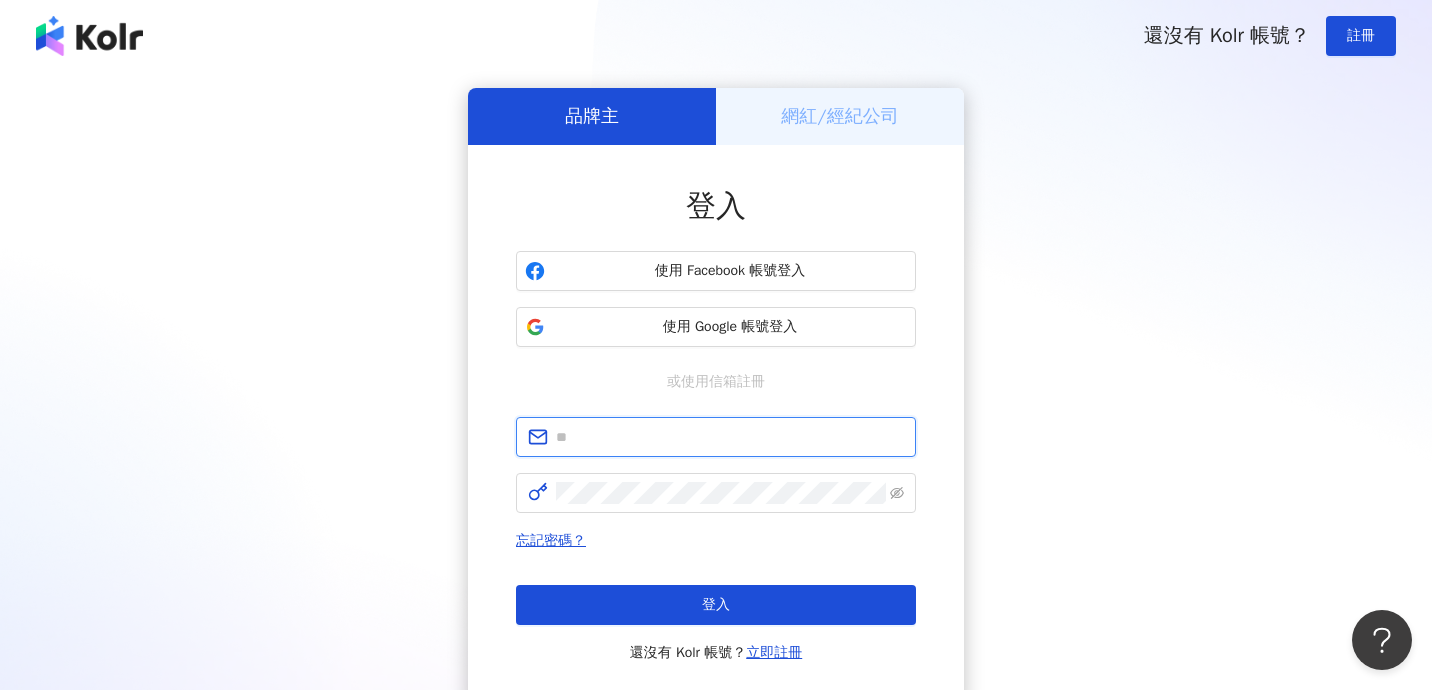 click at bounding box center (730, 437) 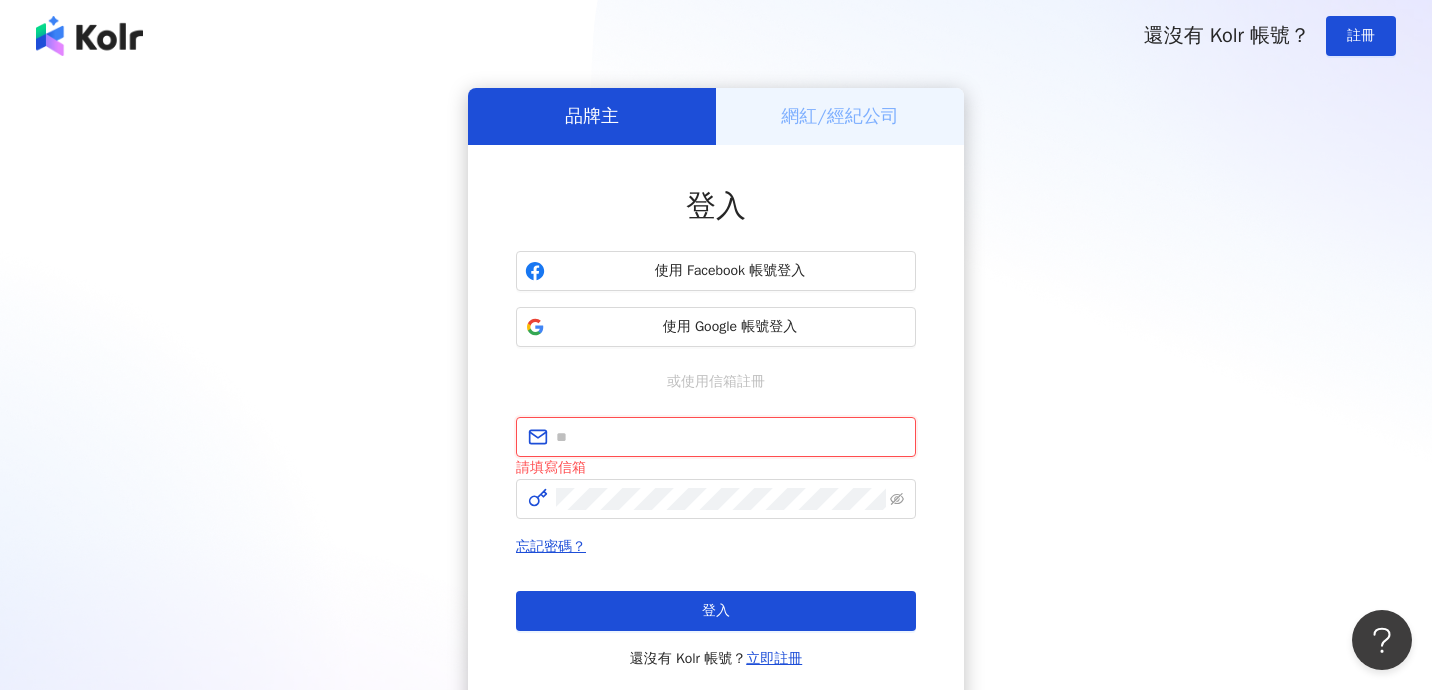 type on "**********" 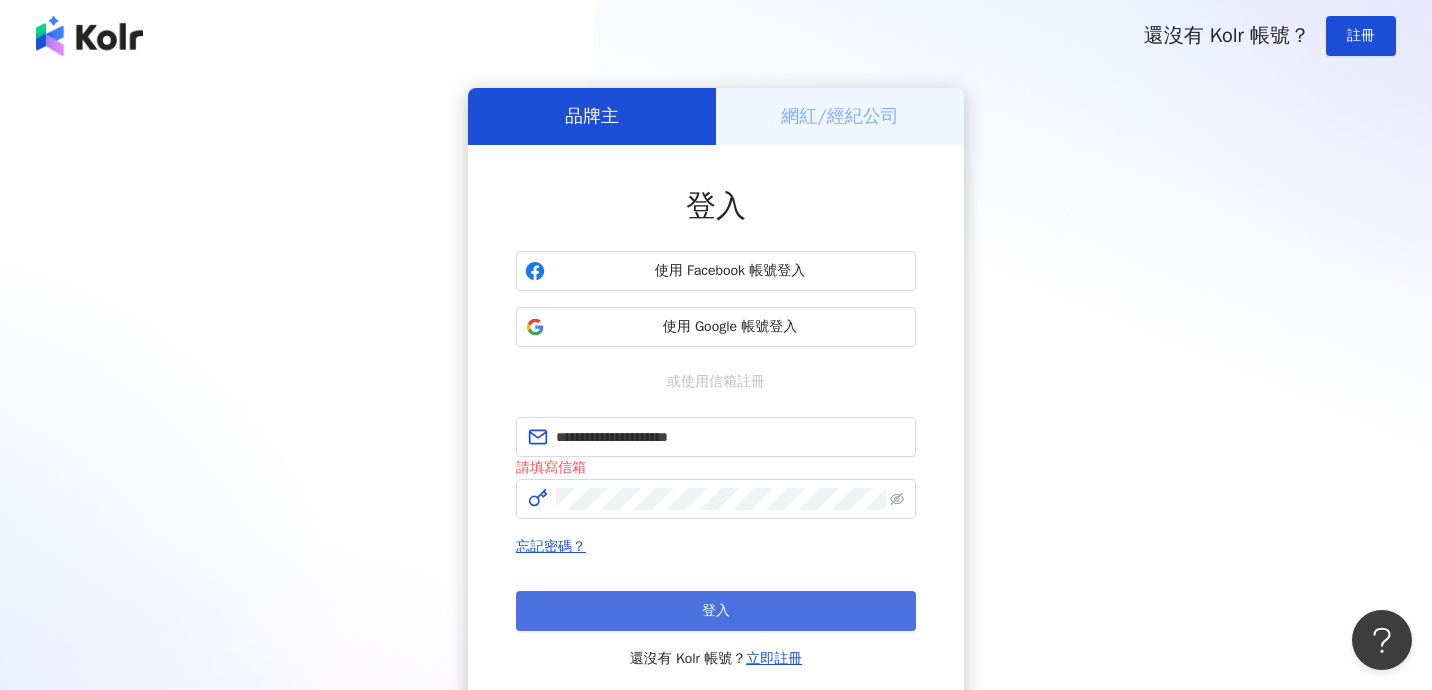click on "登入" at bounding box center (716, 611) 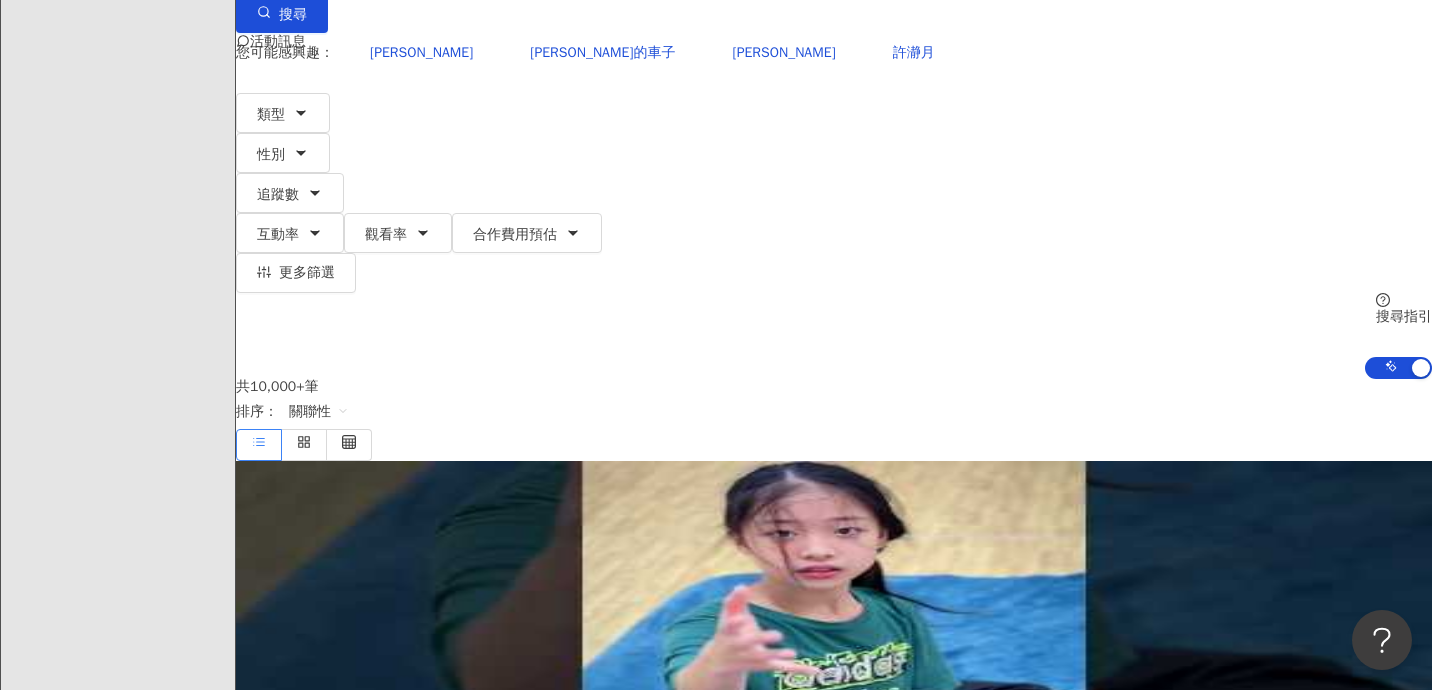 scroll, scrollTop: 0, scrollLeft: 0, axis: both 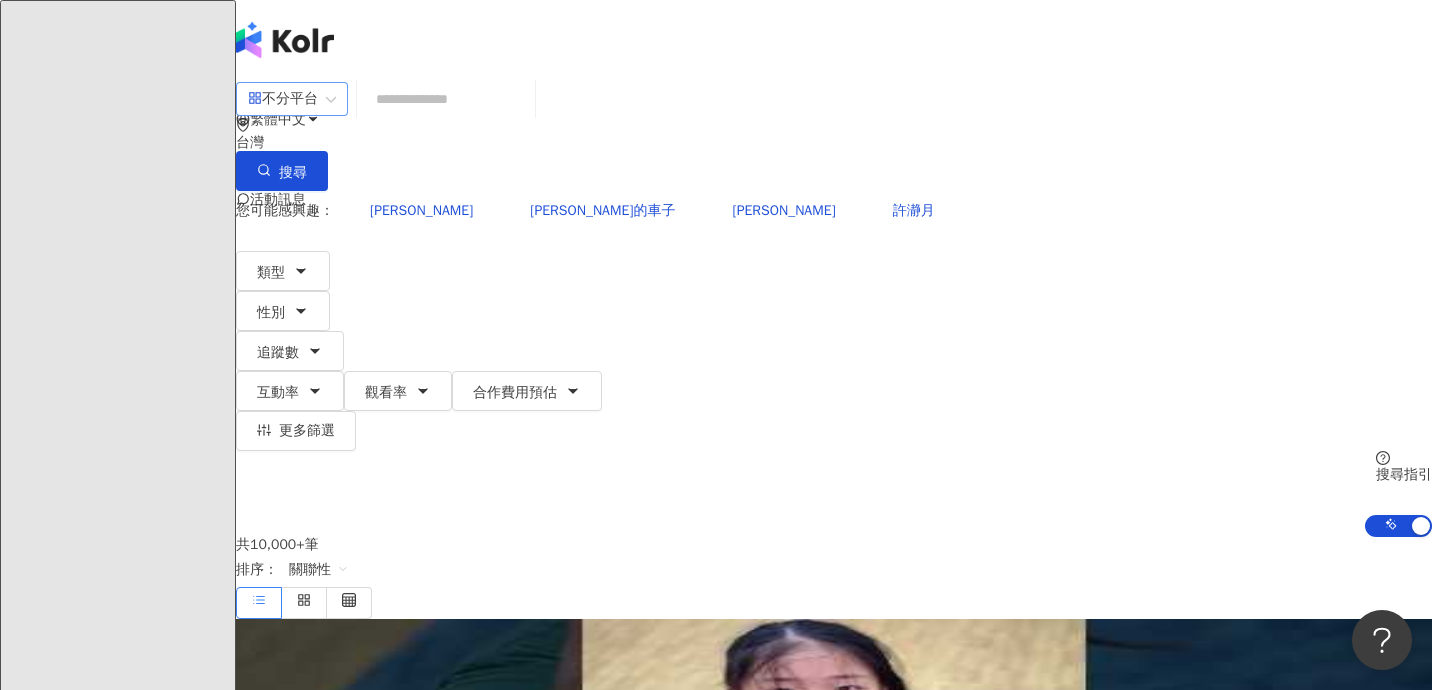 click on "不分平台" at bounding box center (292, 99) 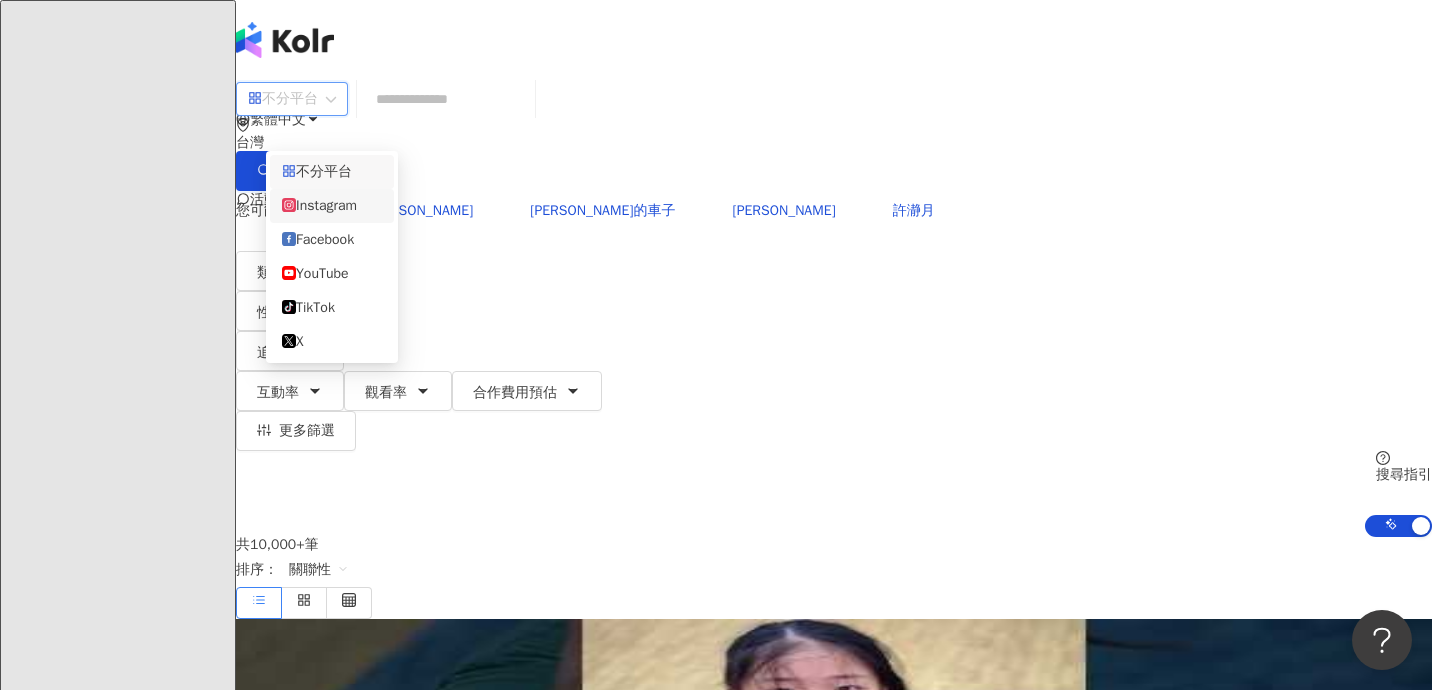 click on "您可能感興趣： 許伯伯  許伯的車子  露琪亞  許瀞月" at bounding box center [834, 211] 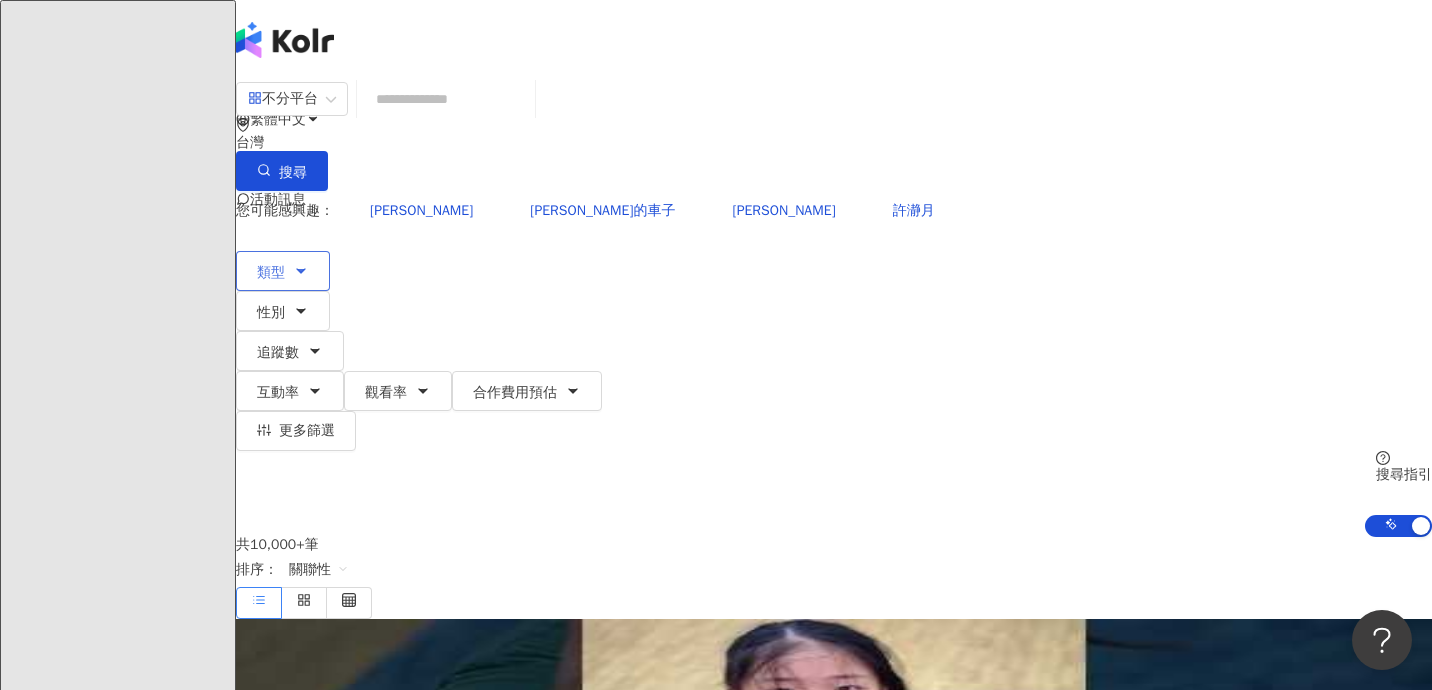 click 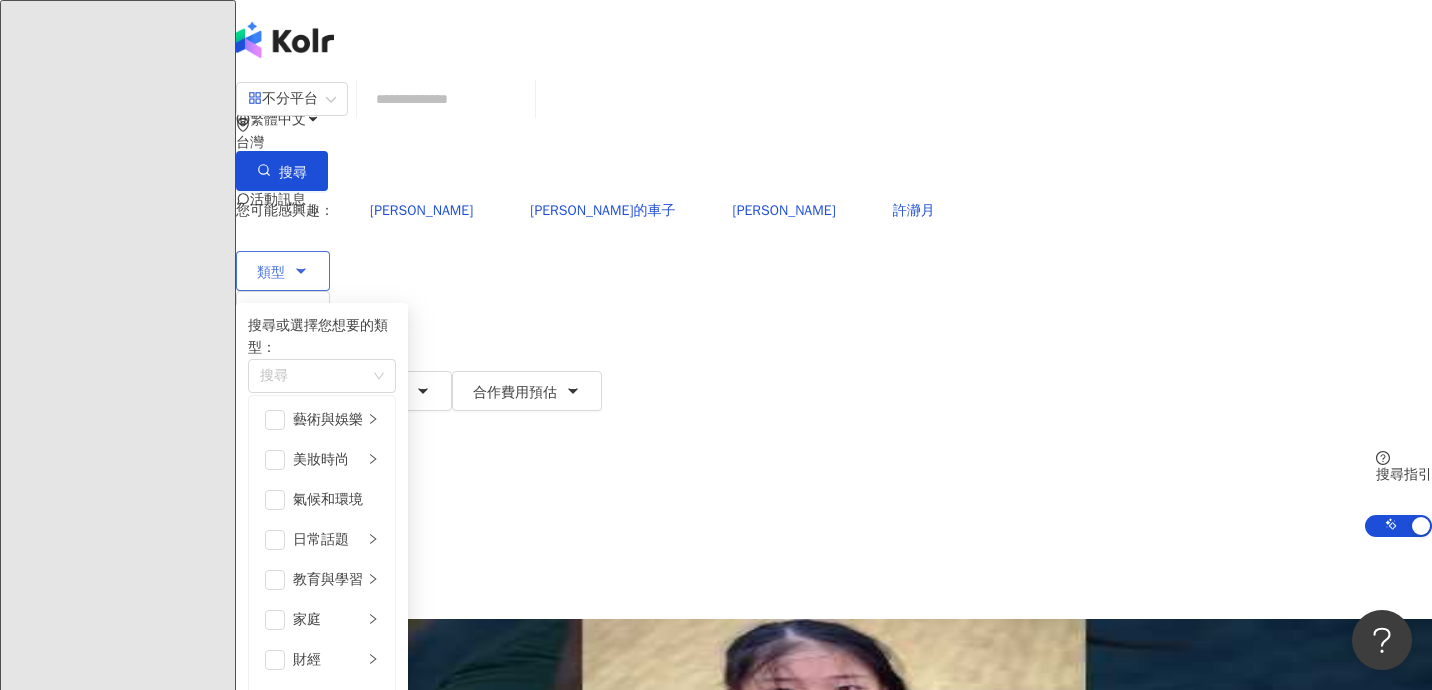 scroll, scrollTop: 440, scrollLeft: 0, axis: vertical 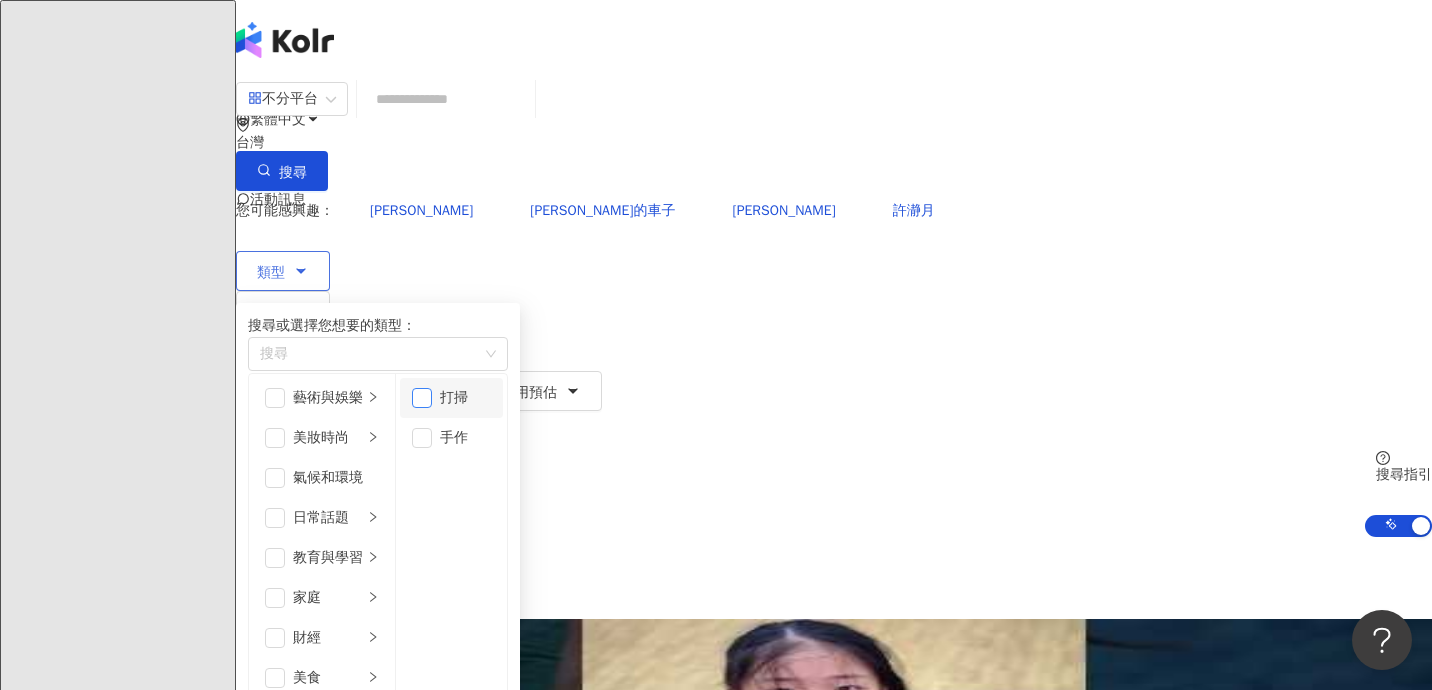 click at bounding box center [422, 398] 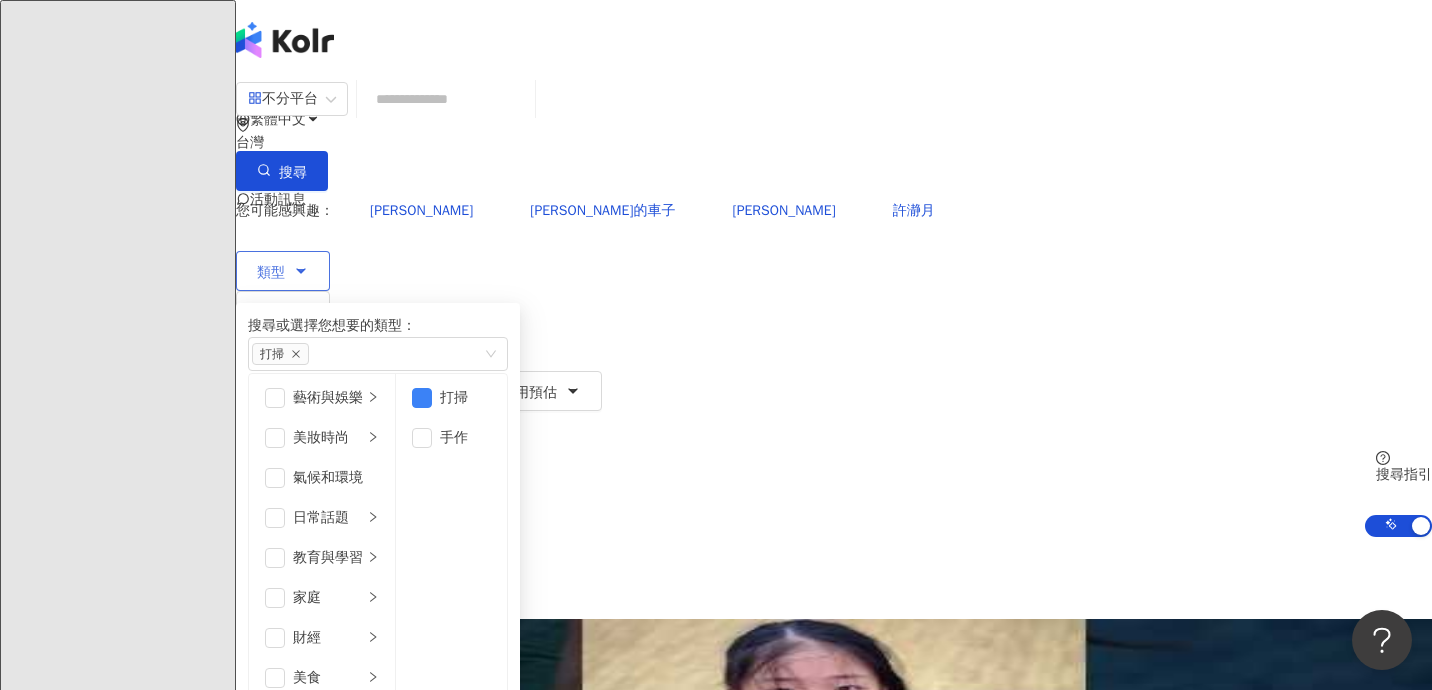 scroll, scrollTop: 155, scrollLeft: 0, axis: vertical 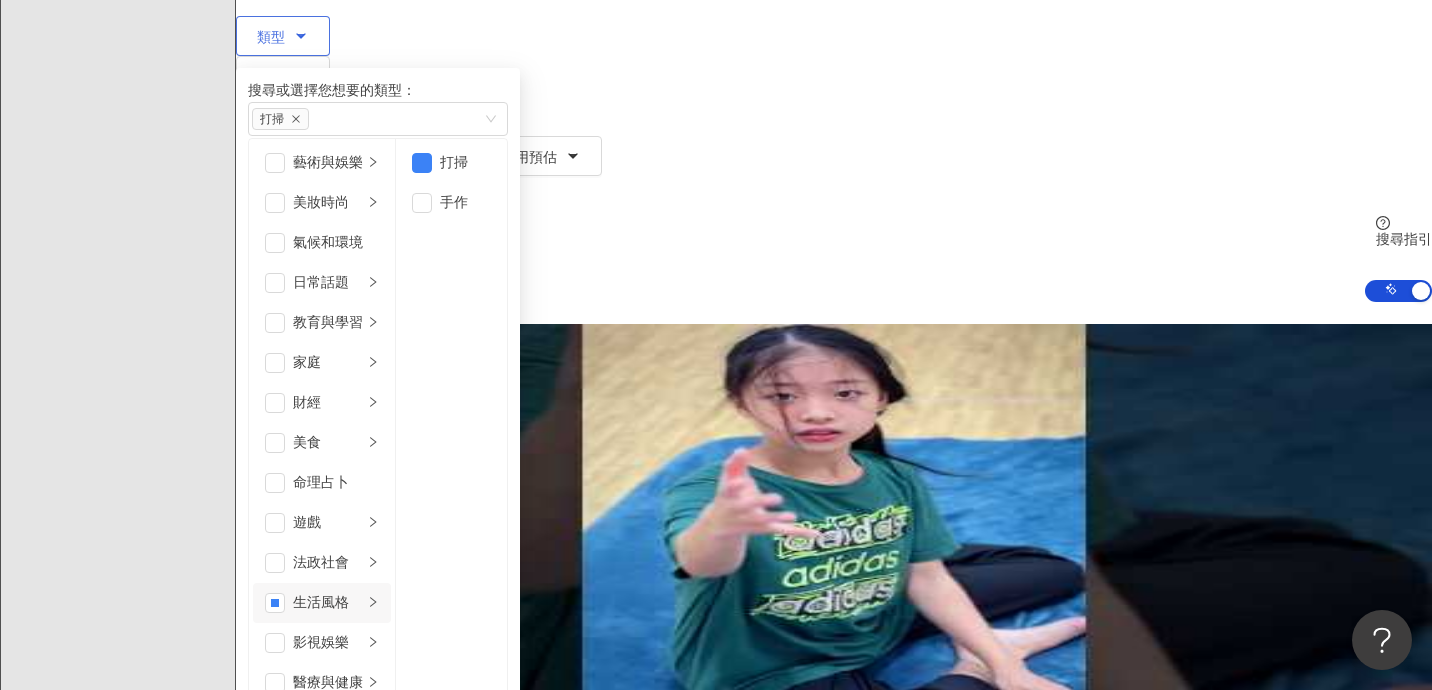 click on "科技" at bounding box center (322, 963) 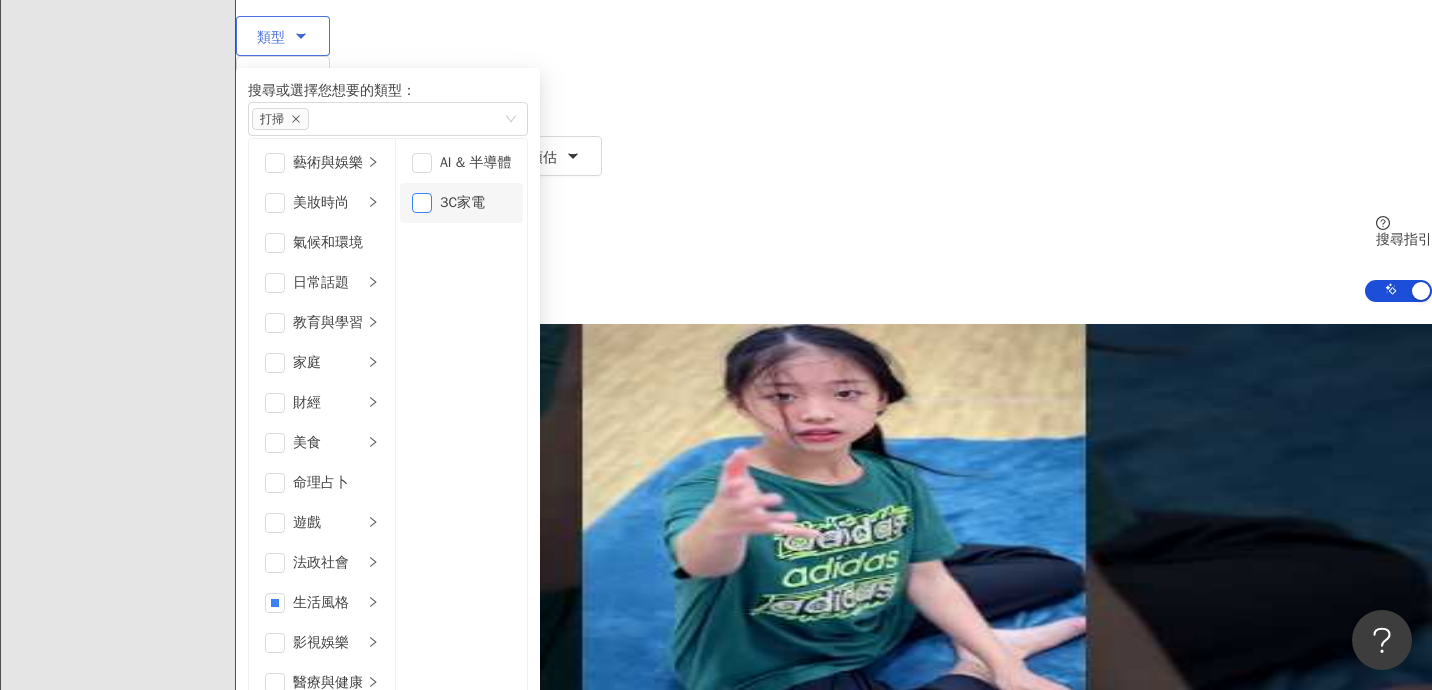 click at bounding box center (422, 203) 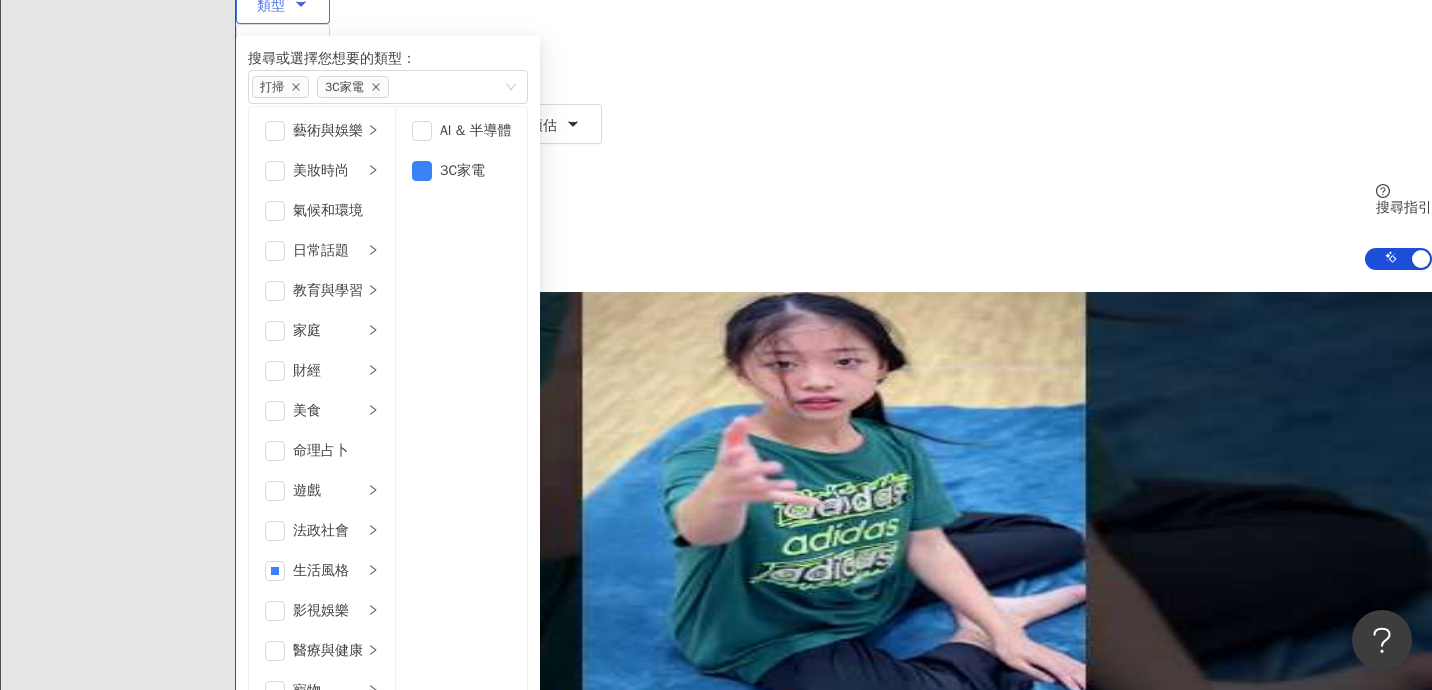 scroll, scrollTop: 280, scrollLeft: 0, axis: vertical 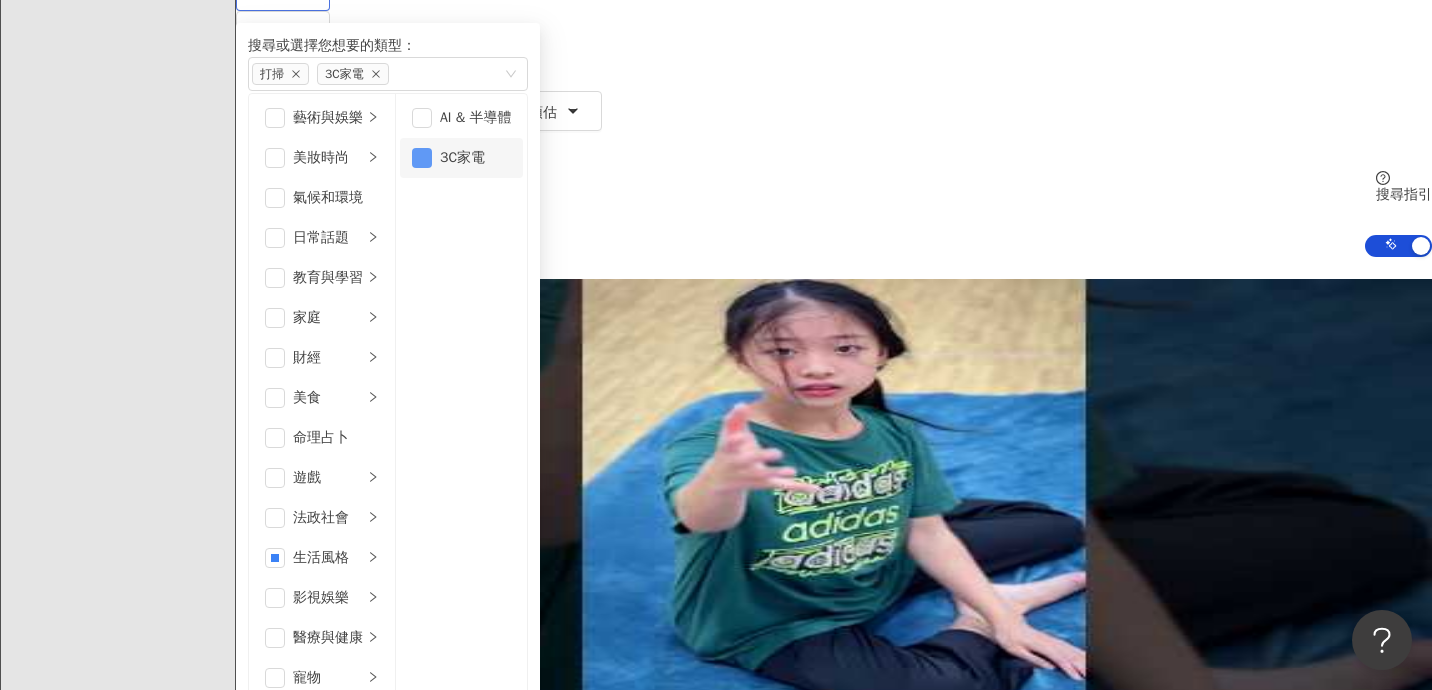 click at bounding box center [422, 158] 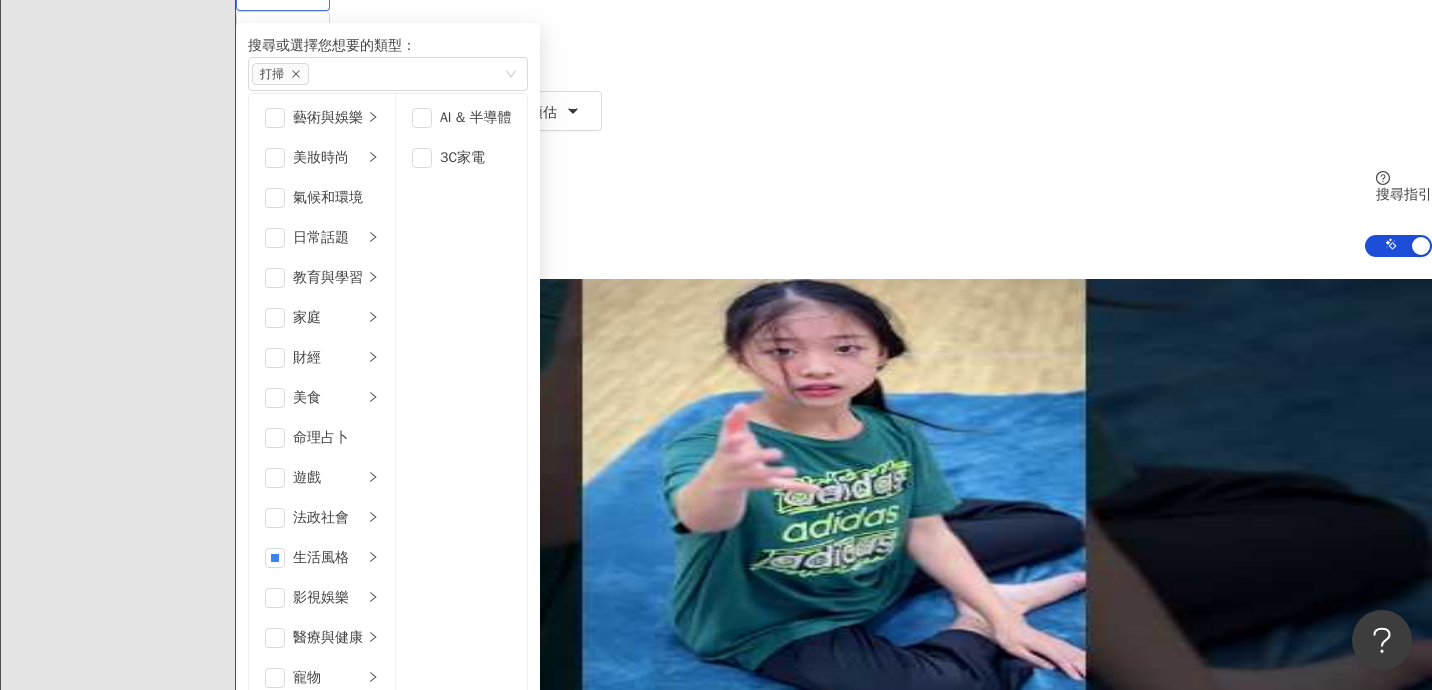 click at bounding box center [275, 918] 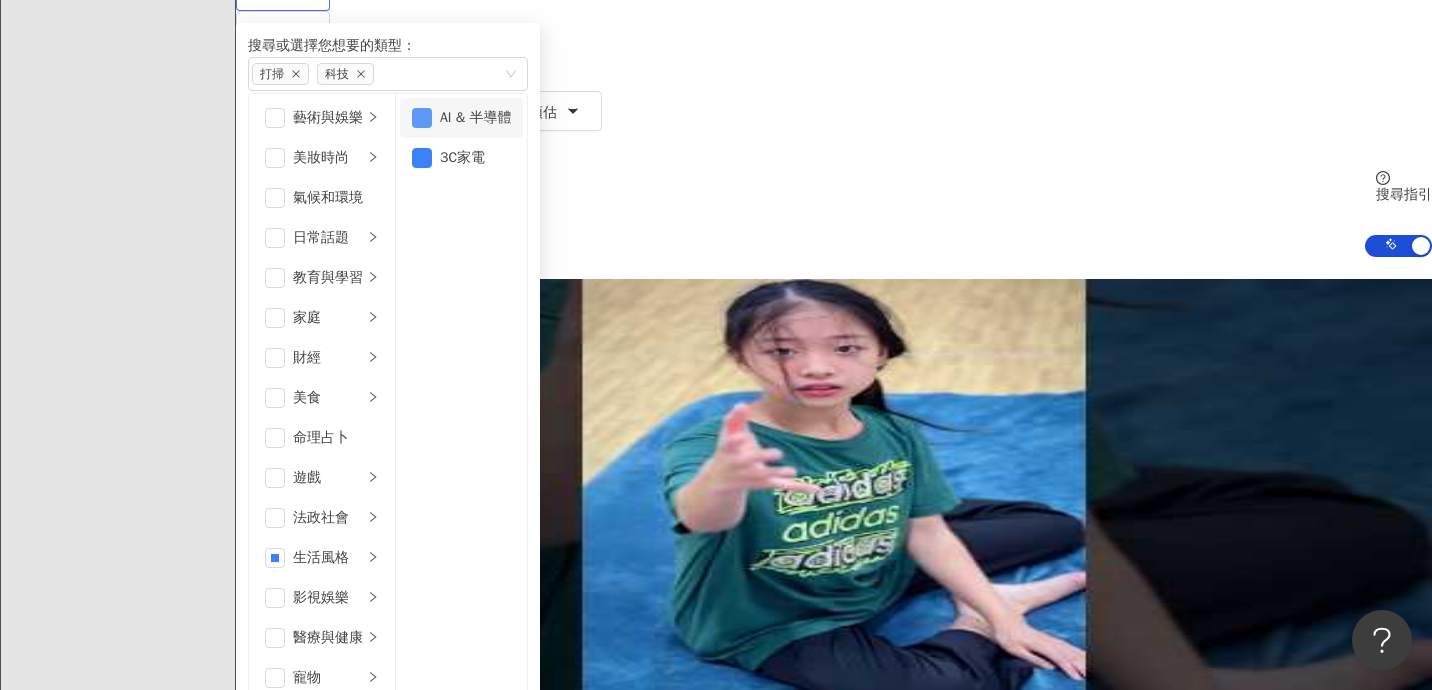 click at bounding box center [422, 118] 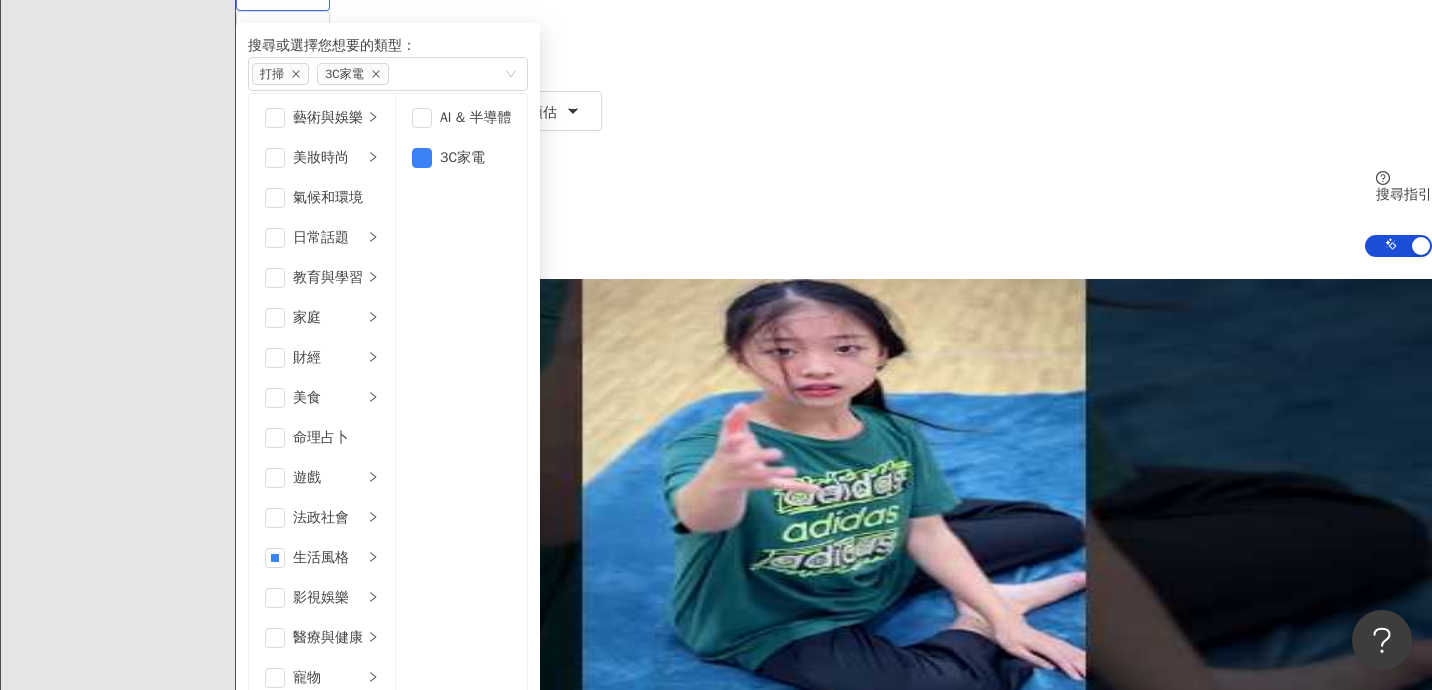 click at bounding box center [275, 838] 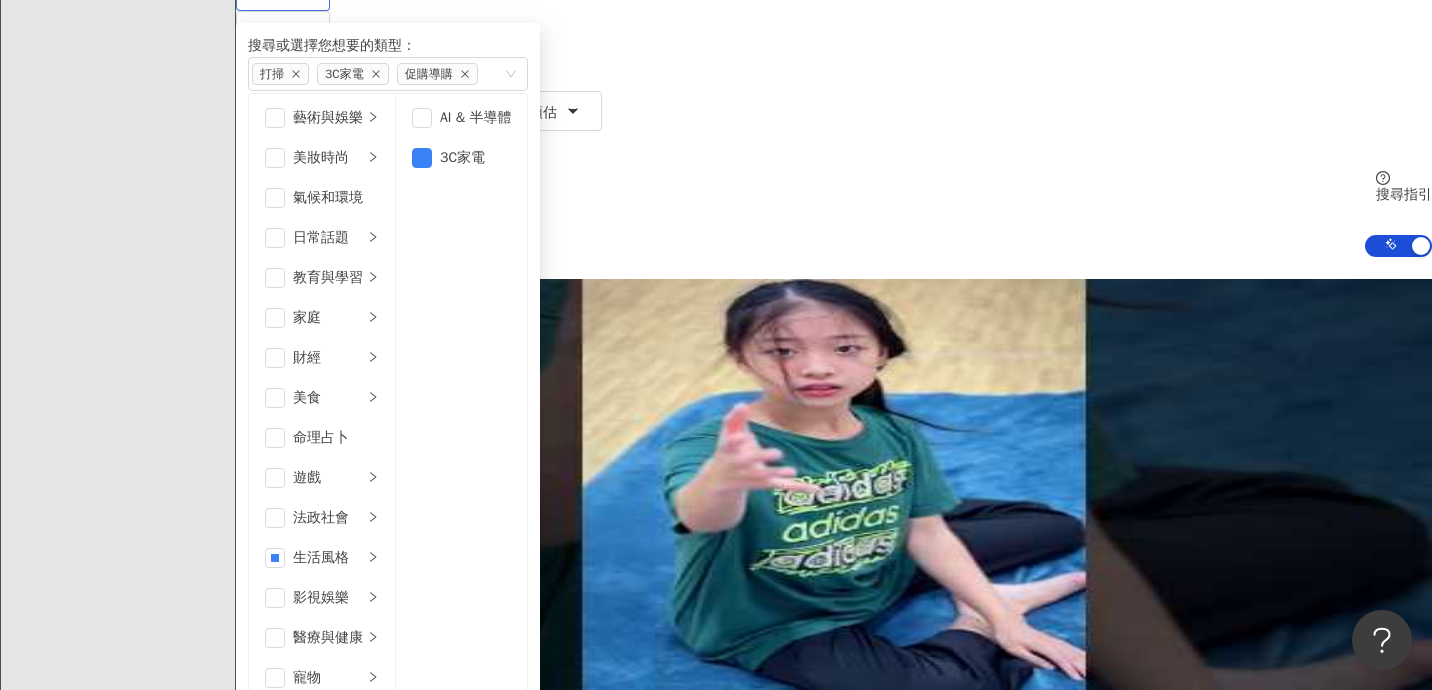scroll, scrollTop: 353, scrollLeft: 0, axis: vertical 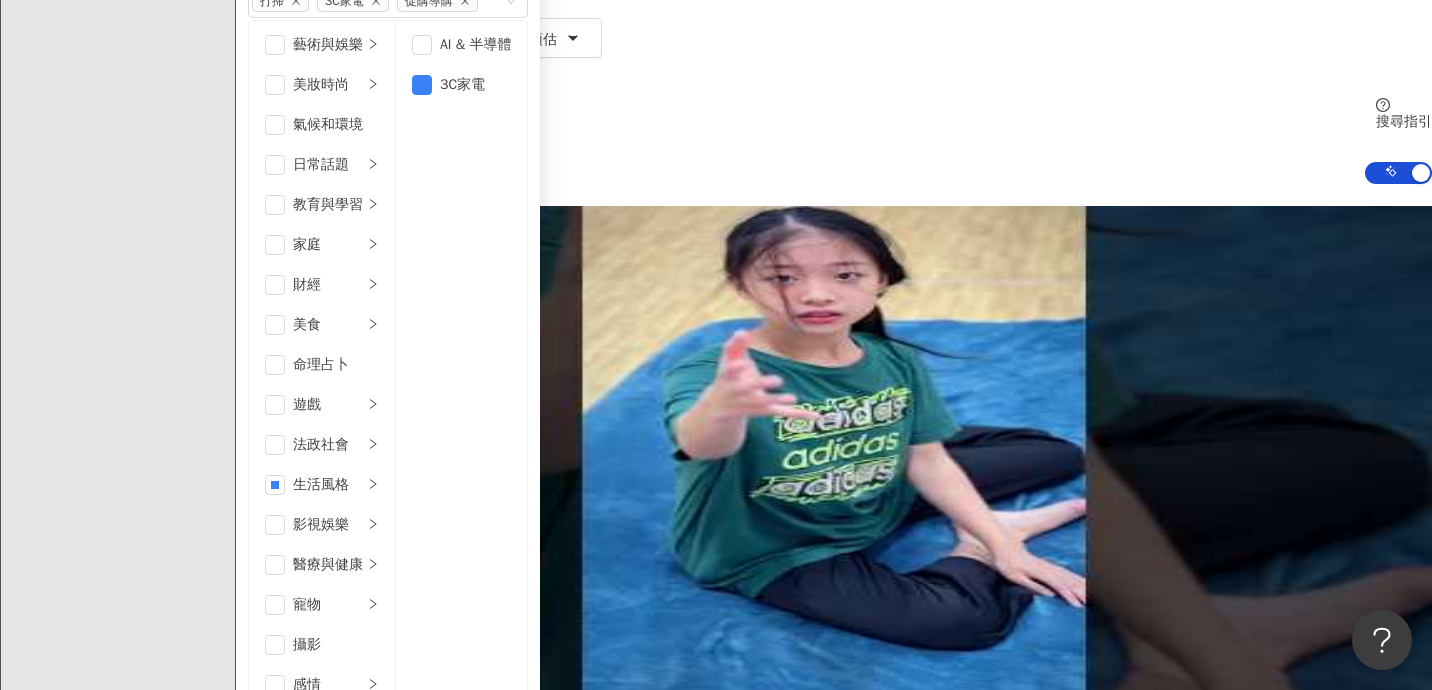 click on "繁體中文 活動訊息" at bounding box center (834, -193) 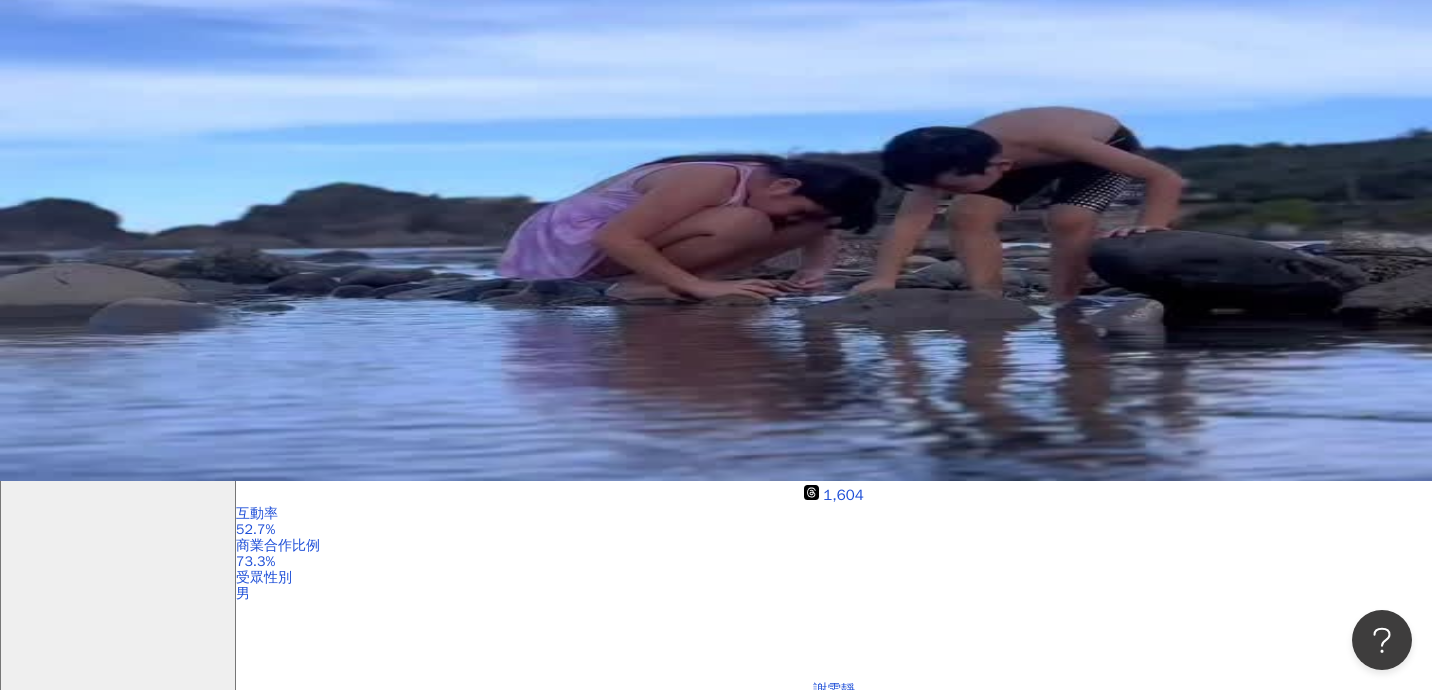 scroll, scrollTop: 232, scrollLeft: 0, axis: vertical 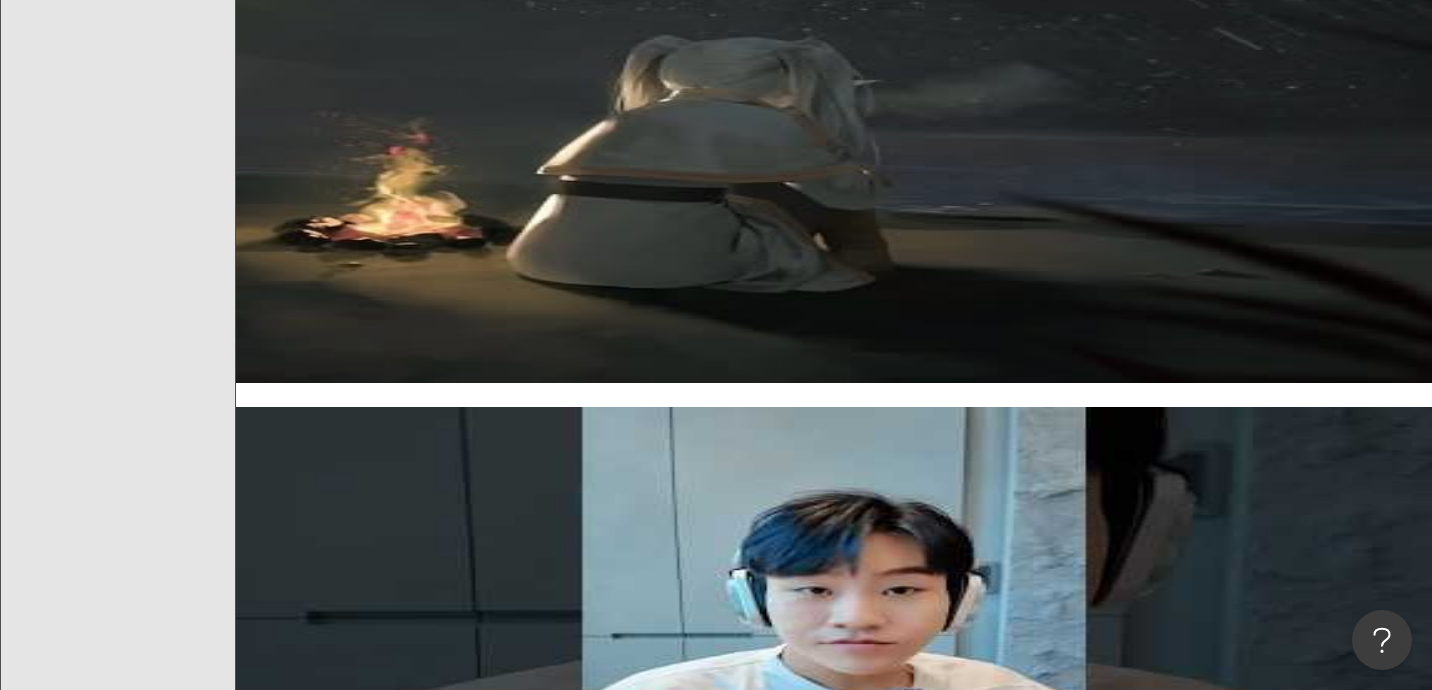 click on "繼續看更多" at bounding box center (328, 5860) 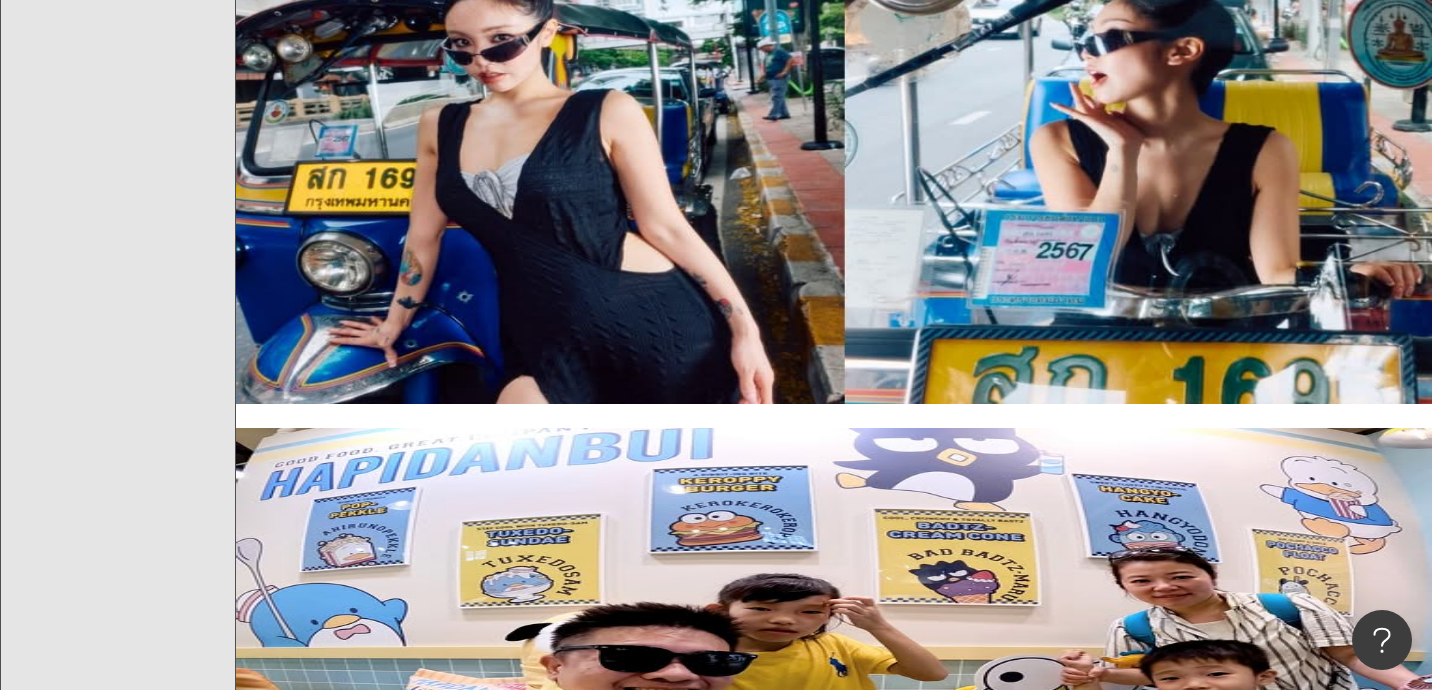 scroll, scrollTop: 5760, scrollLeft: 0, axis: vertical 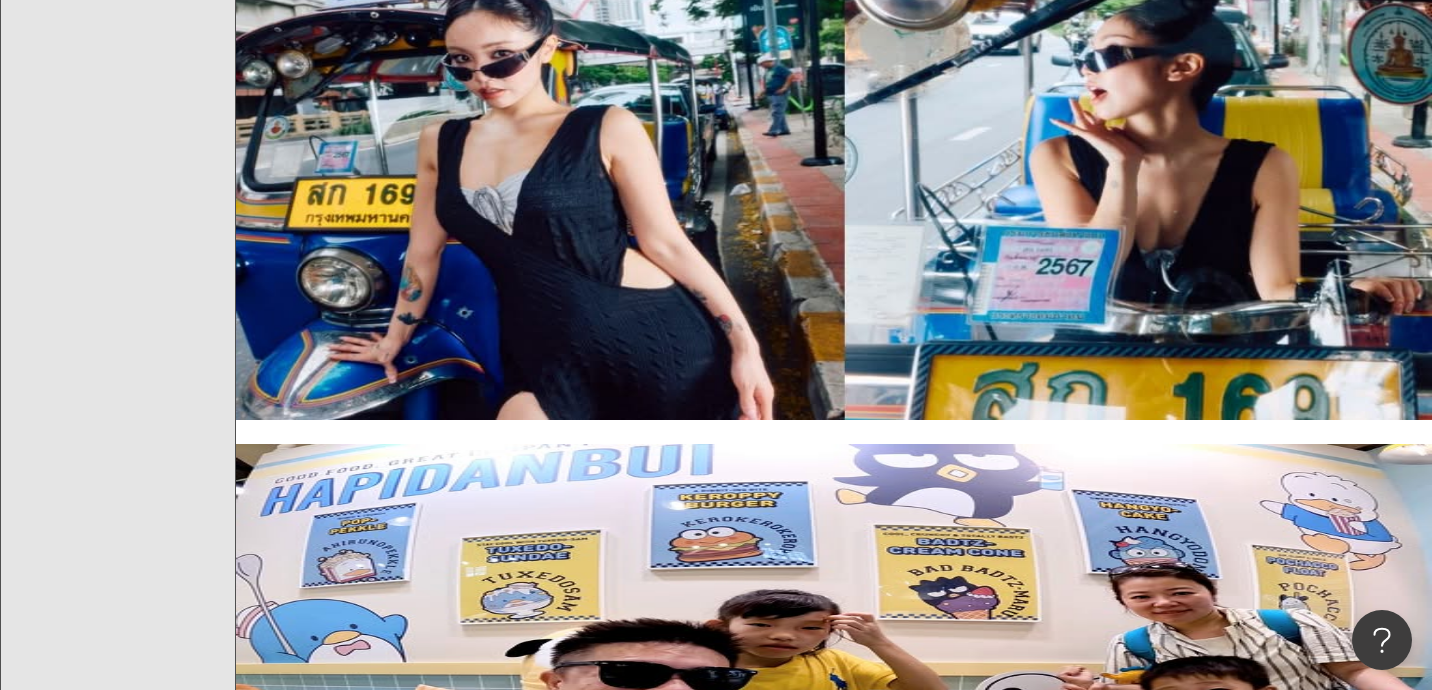 click on "70萬" at bounding box center (258, 6984) 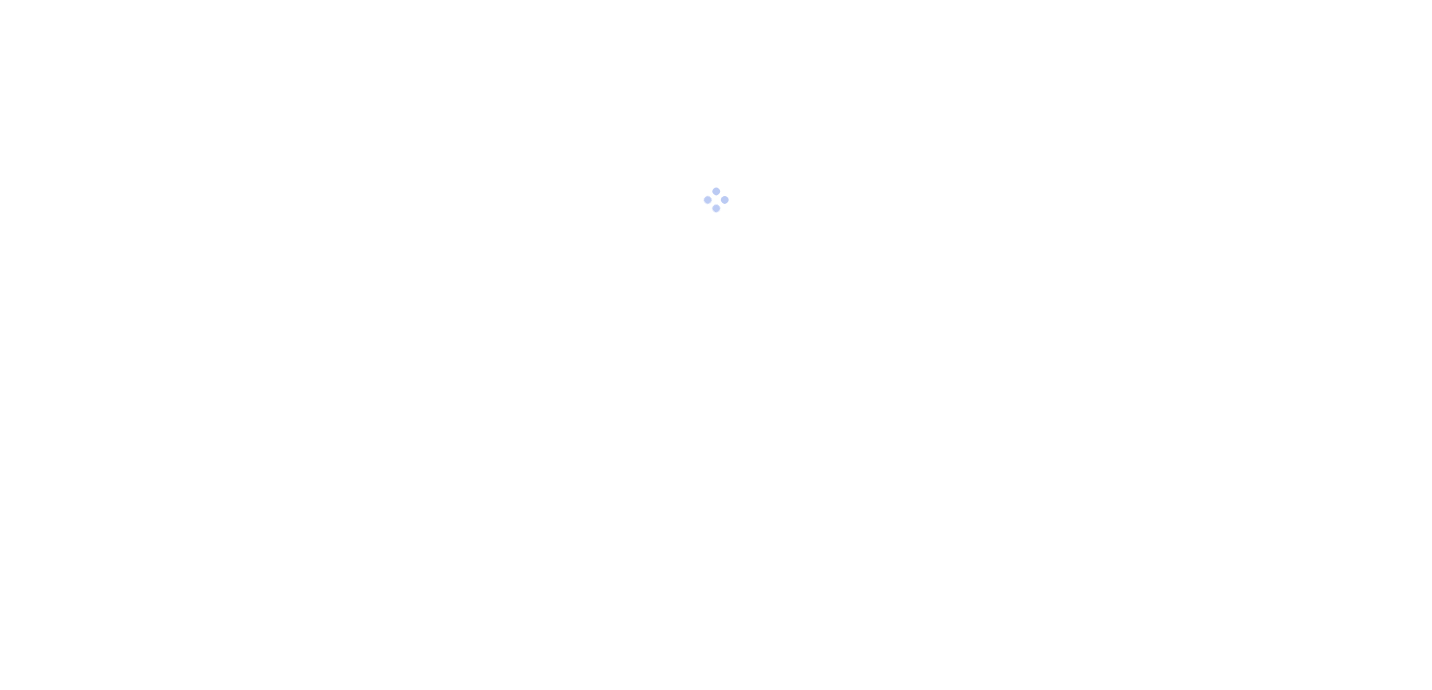 scroll, scrollTop: 0, scrollLeft: 0, axis: both 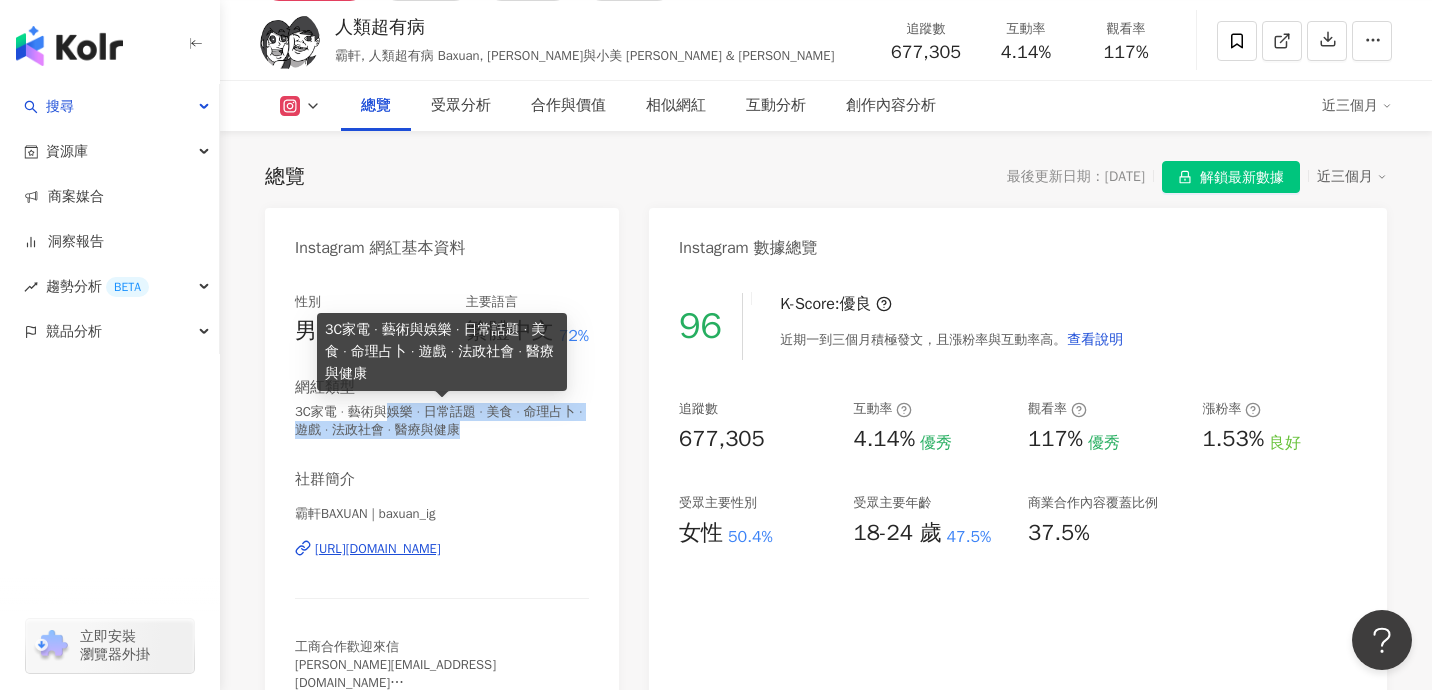 drag, startPoint x: 385, startPoint y: 416, endPoint x: 493, endPoint y: 444, distance: 111.5706 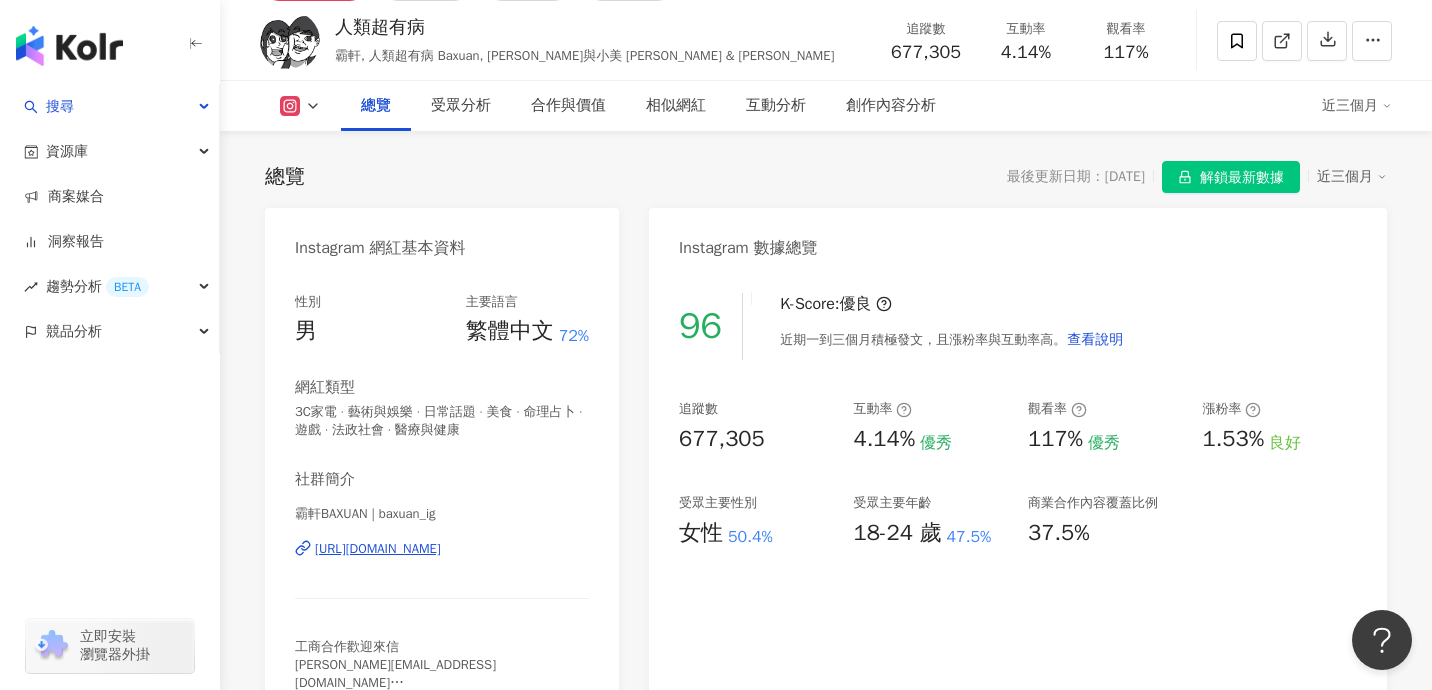 click on "性別   男 主要語言   繁體中文 72% 網紅類型 3C家電 · 藝術與娛樂 · 日常話題 · 美食 · 命理占卜 · 遊戲 · 法政社會 · 醫療與健康 社群簡介 霸軒BAXUAN | baxuan_ig https://www.instagram.com/baxuan_ig/ 工商合作歡迎來信
Evonnewang@baxuan.com.tw
我的頭號弟子：@a.e.u.a.o_toosu
我的經紀人：@evonne_1006
追蹤我的其他平台： 看更多" at bounding box center [442, 501] 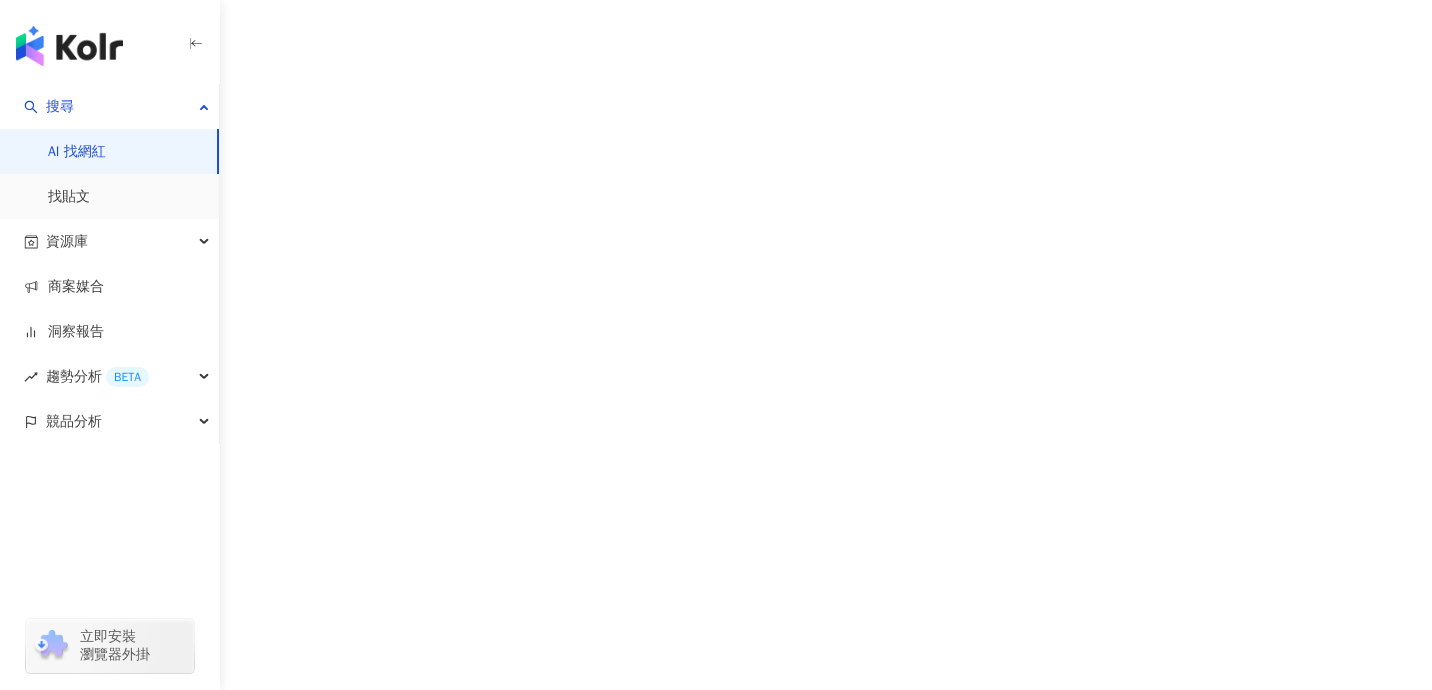 scroll, scrollTop: 0, scrollLeft: 0, axis: both 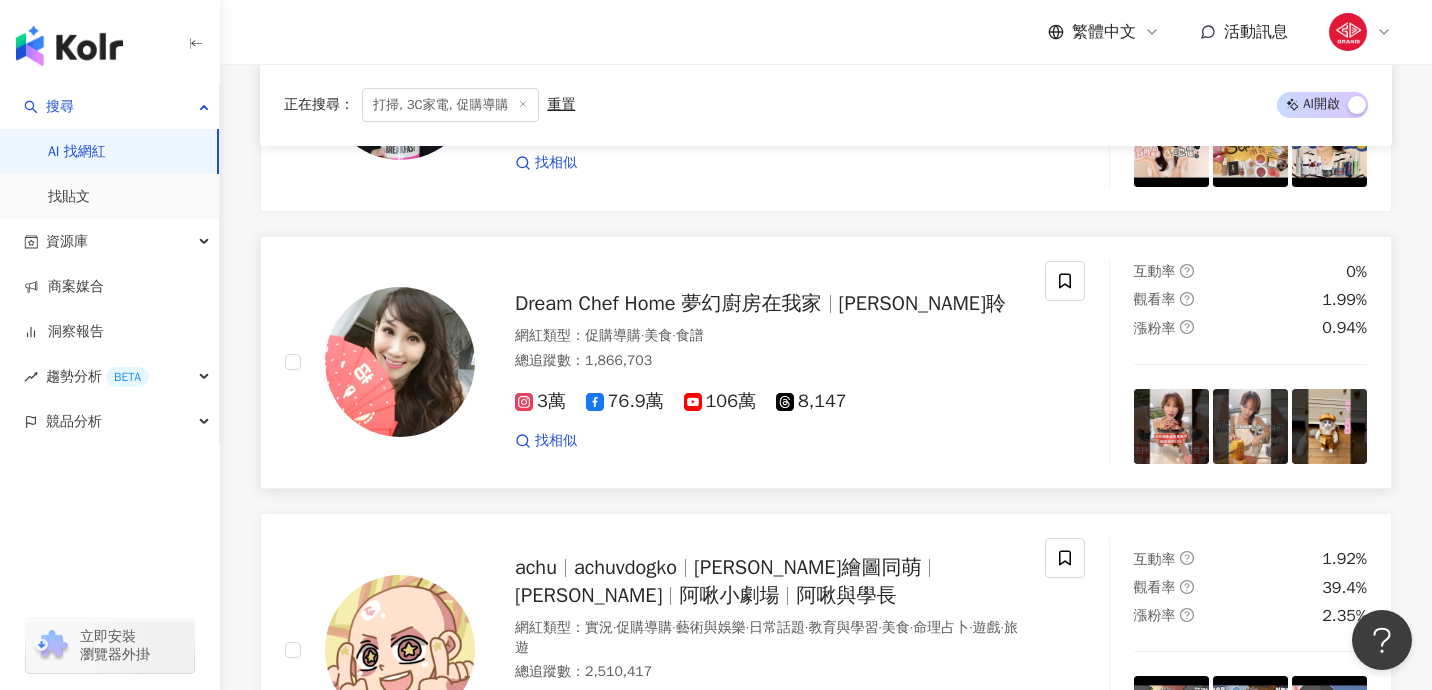click at bounding box center [400, 362] 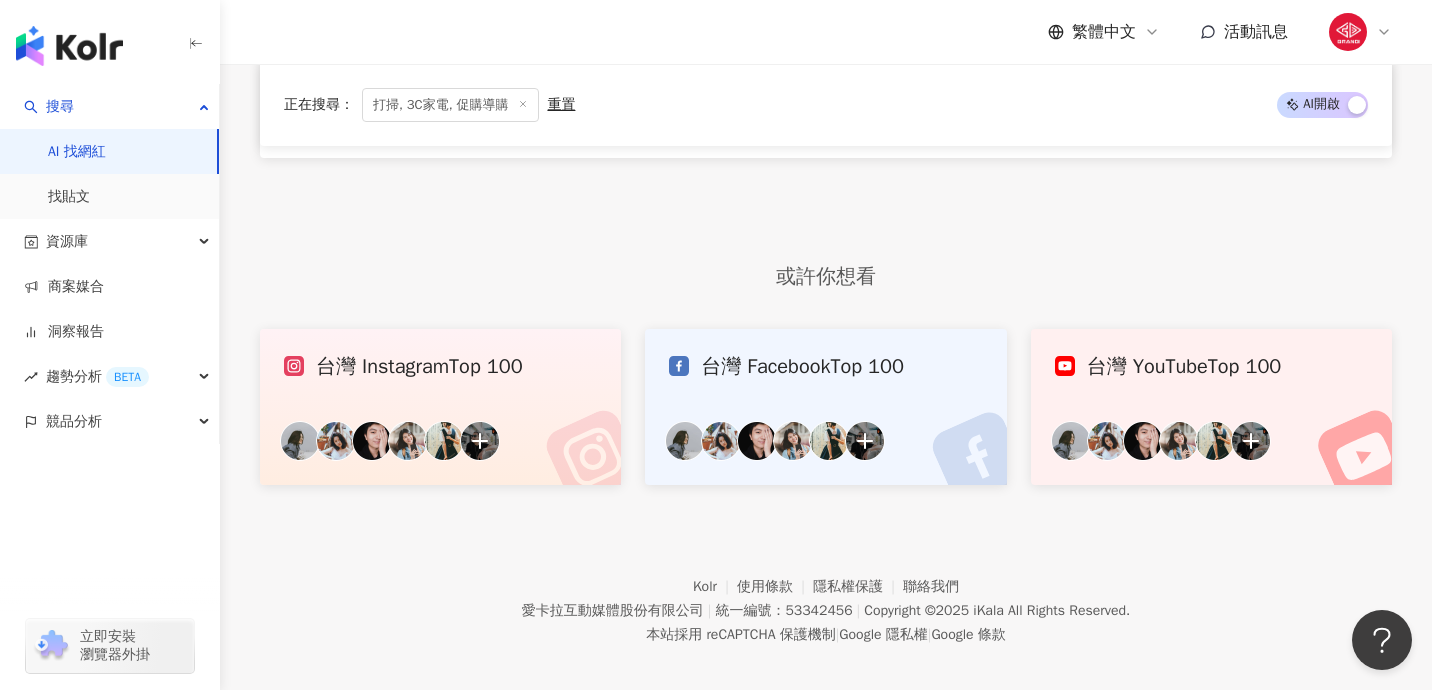 scroll, scrollTop: 7225, scrollLeft: 0, axis: vertical 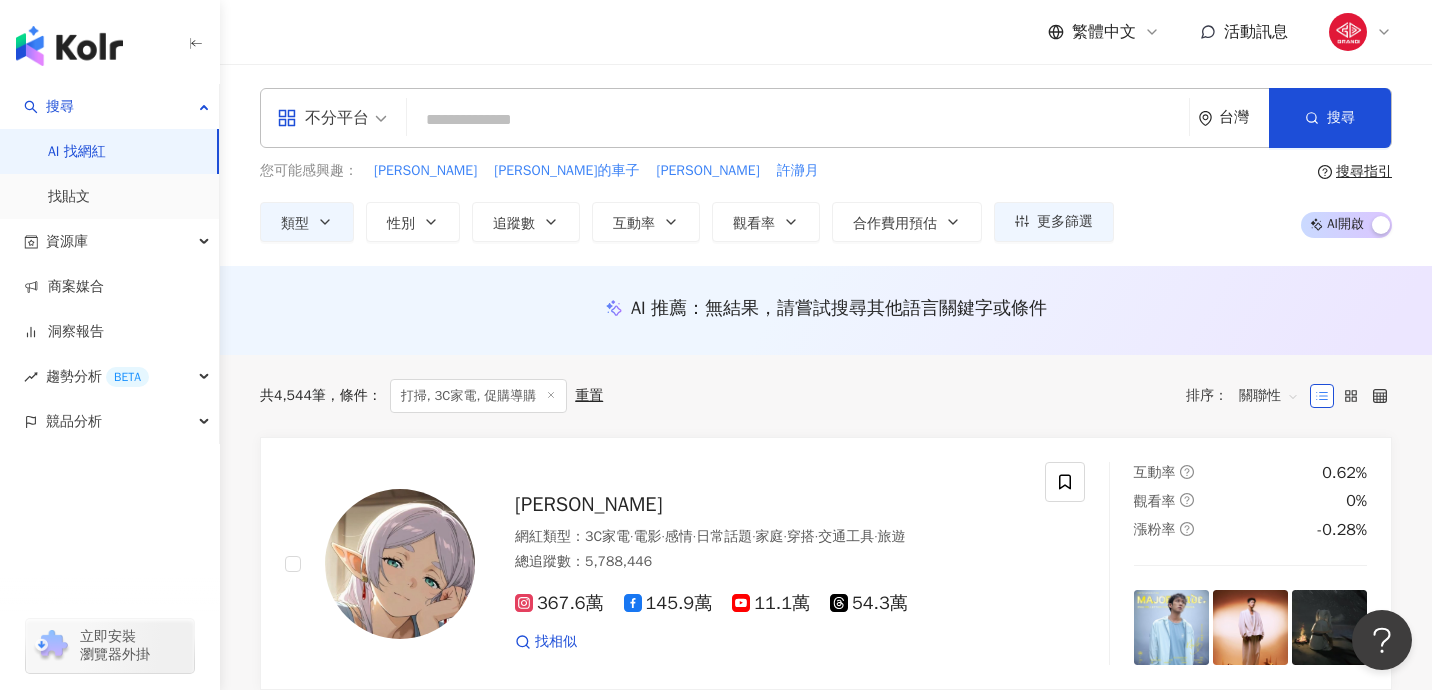 click at bounding box center [798, 120] 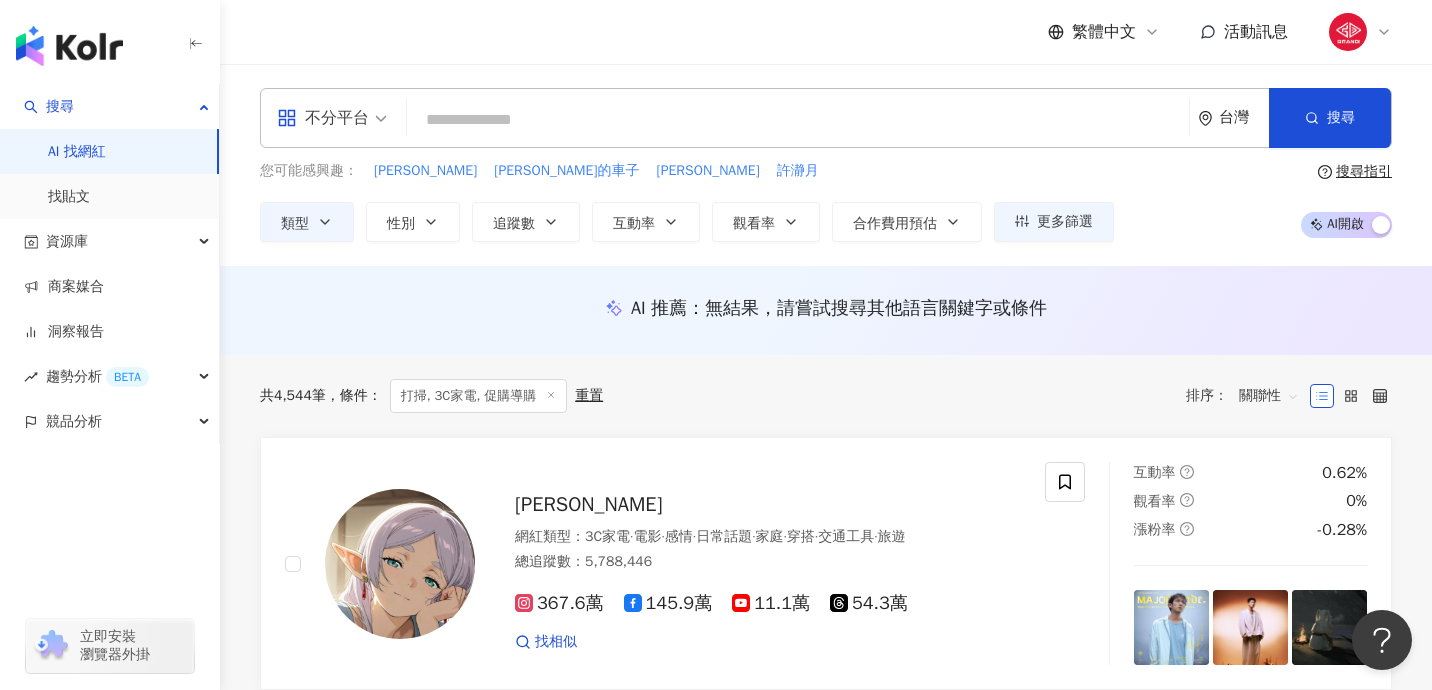 click on "不分平台" at bounding box center [332, 118] 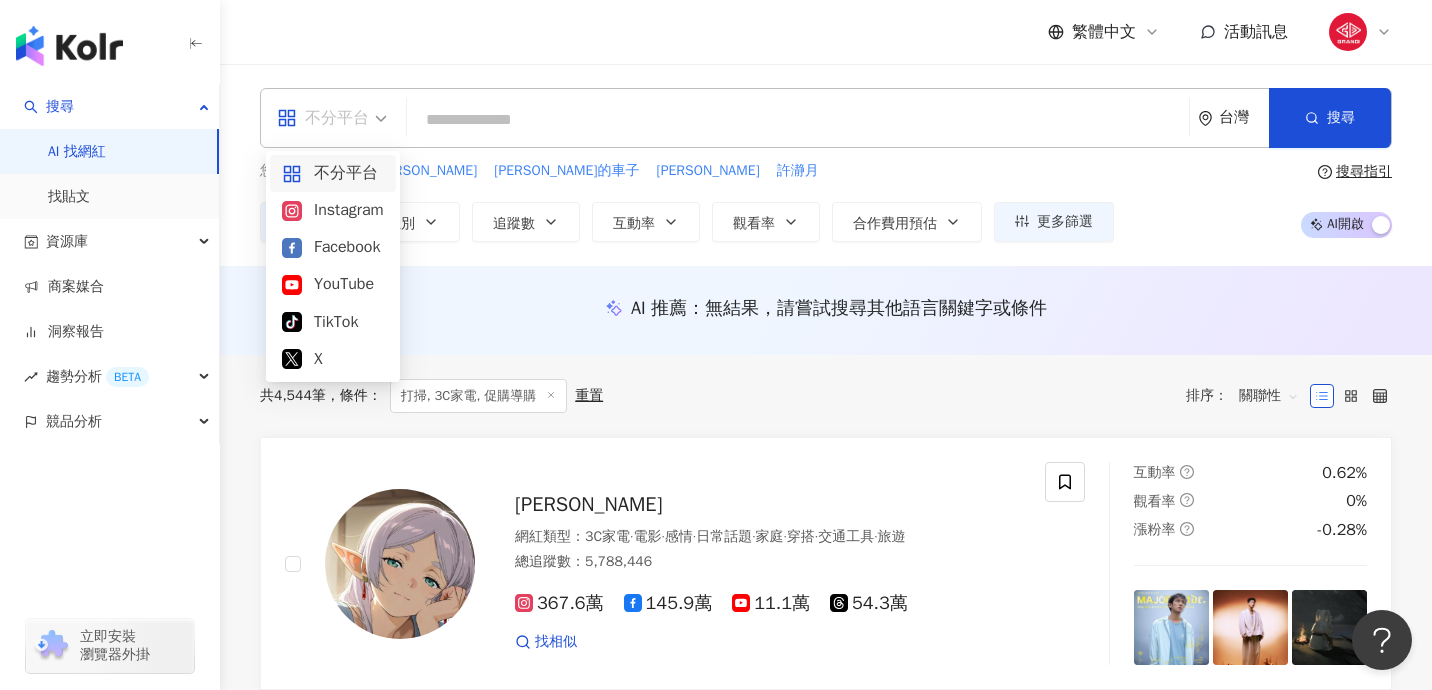 click at bounding box center [798, 120] 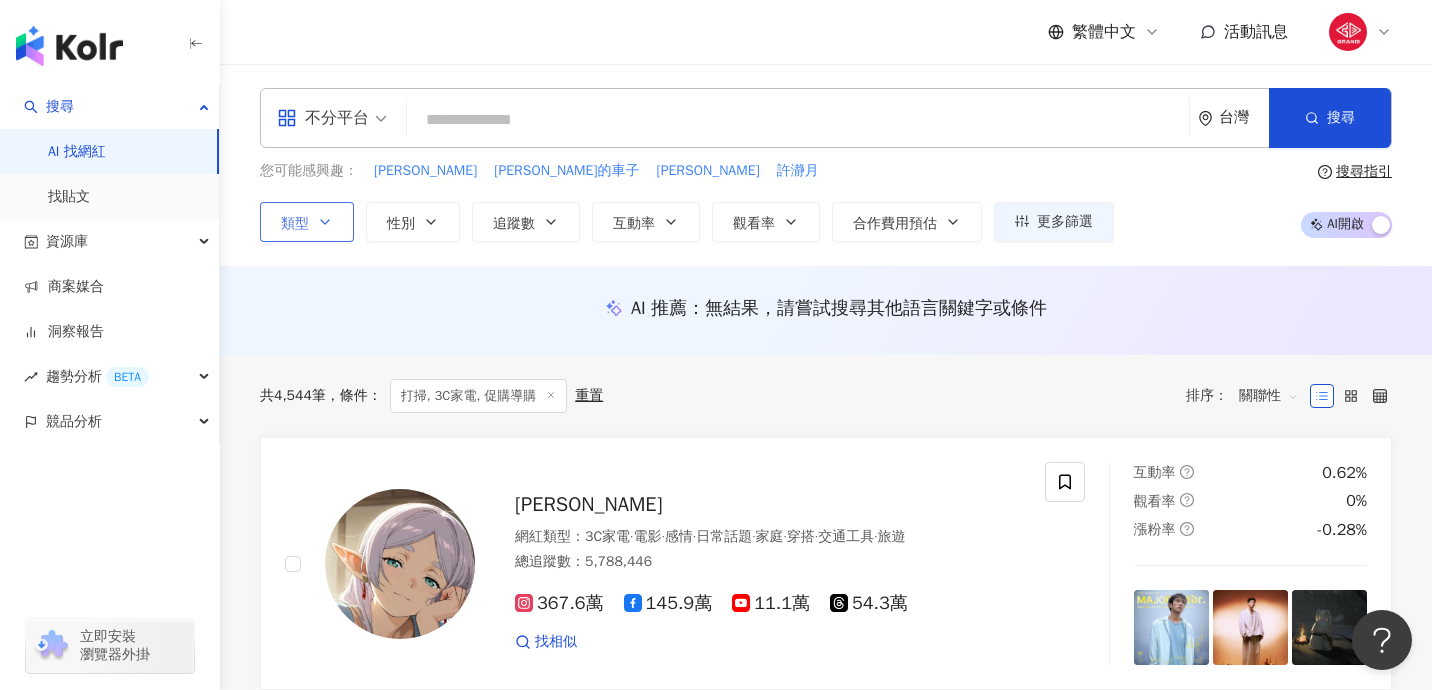 click on "類型" at bounding box center [307, 222] 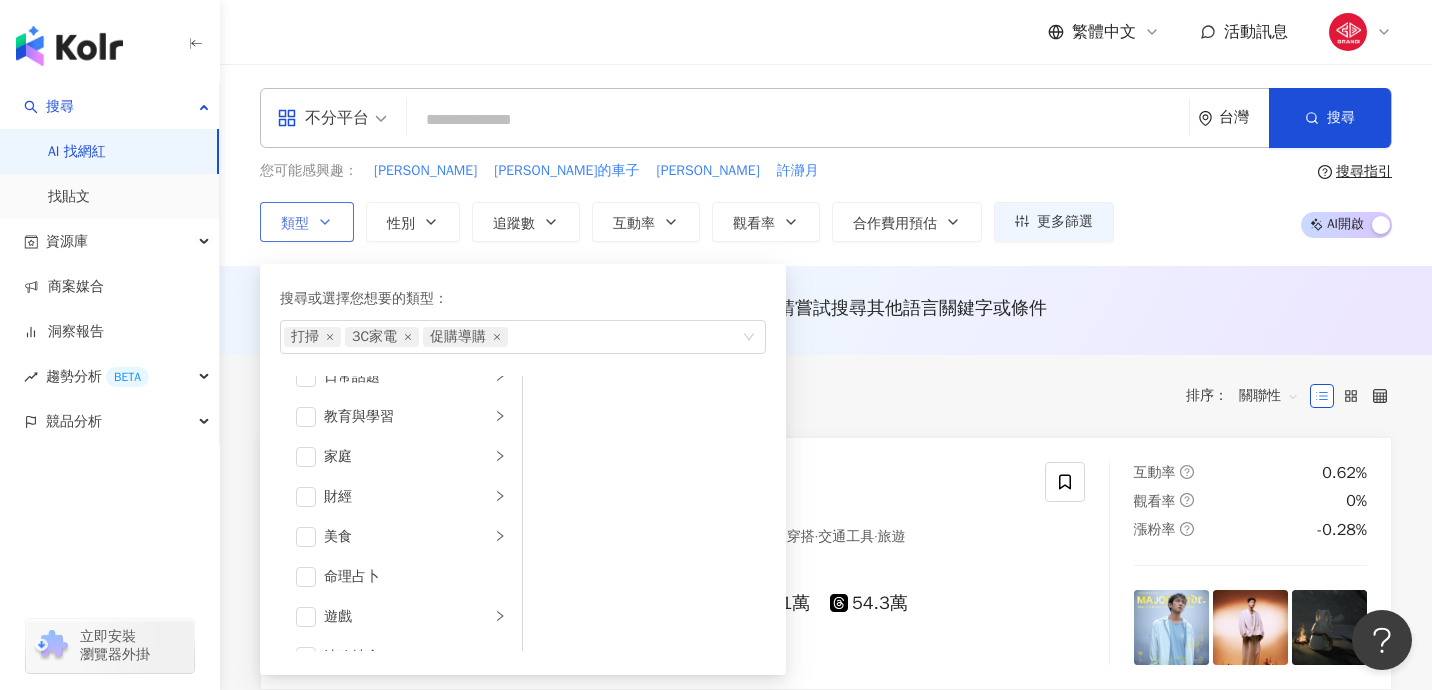scroll, scrollTop: 392, scrollLeft: 0, axis: vertical 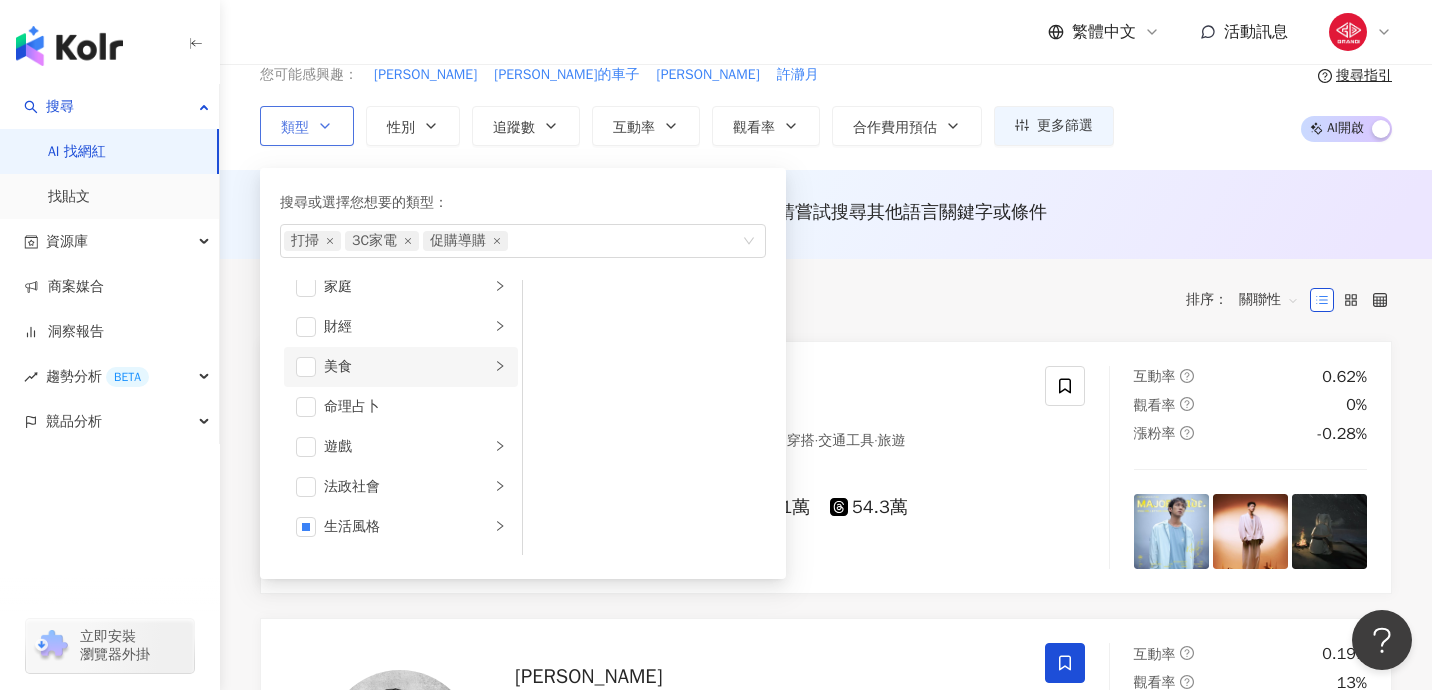 click on "美食" at bounding box center (407, 367) 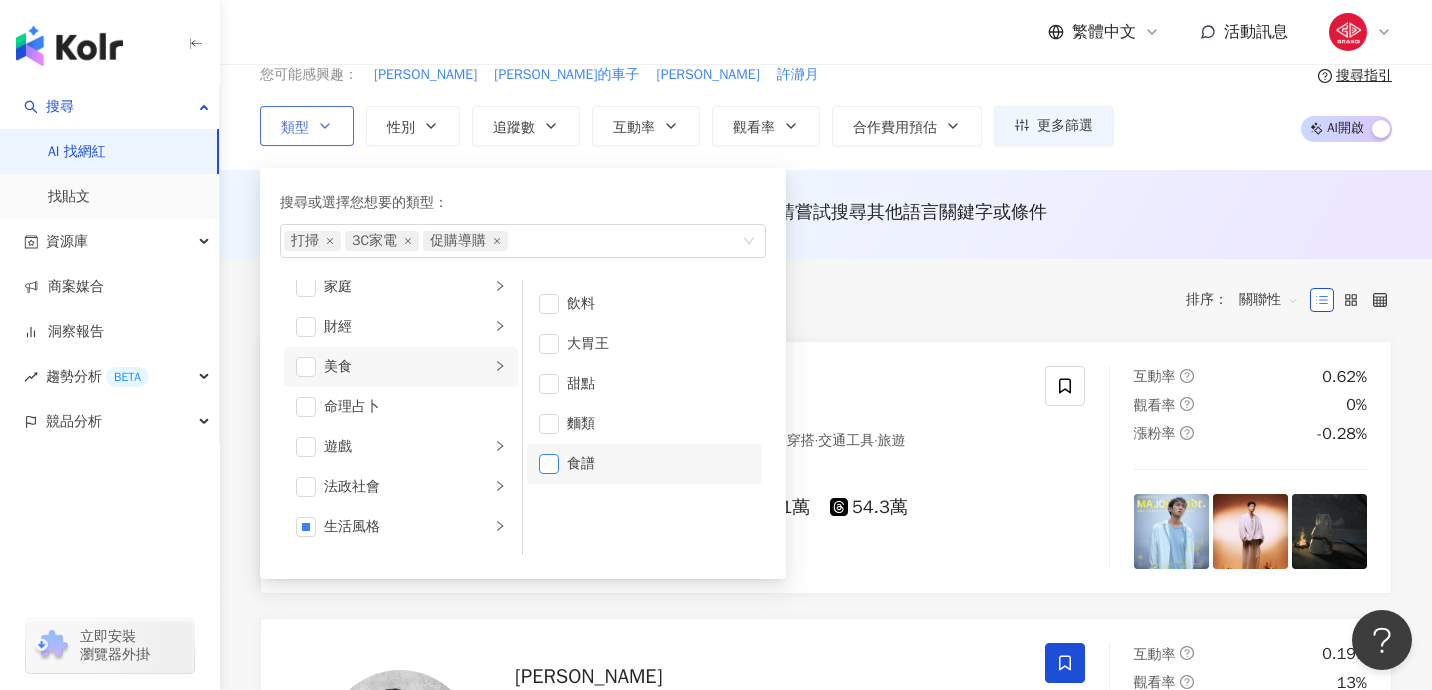 click at bounding box center [549, 464] 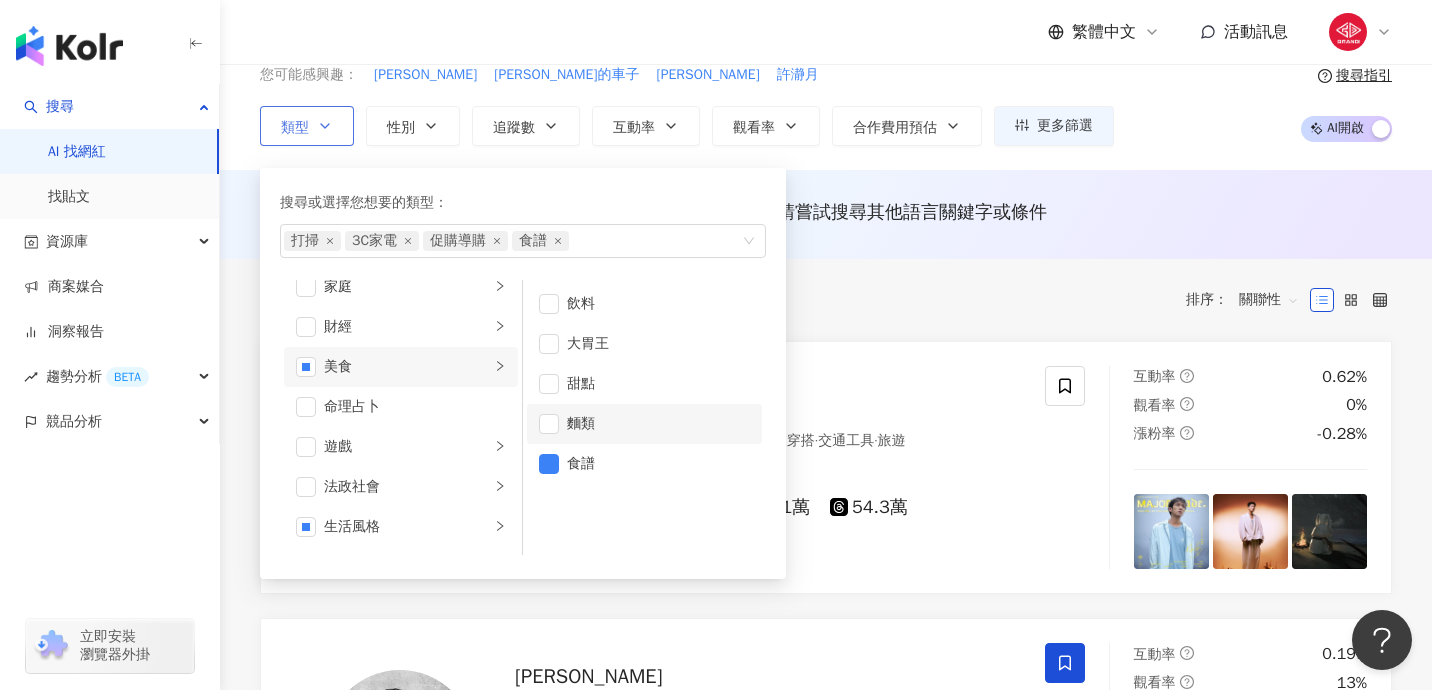 click on "麵類" at bounding box center [644, 424] 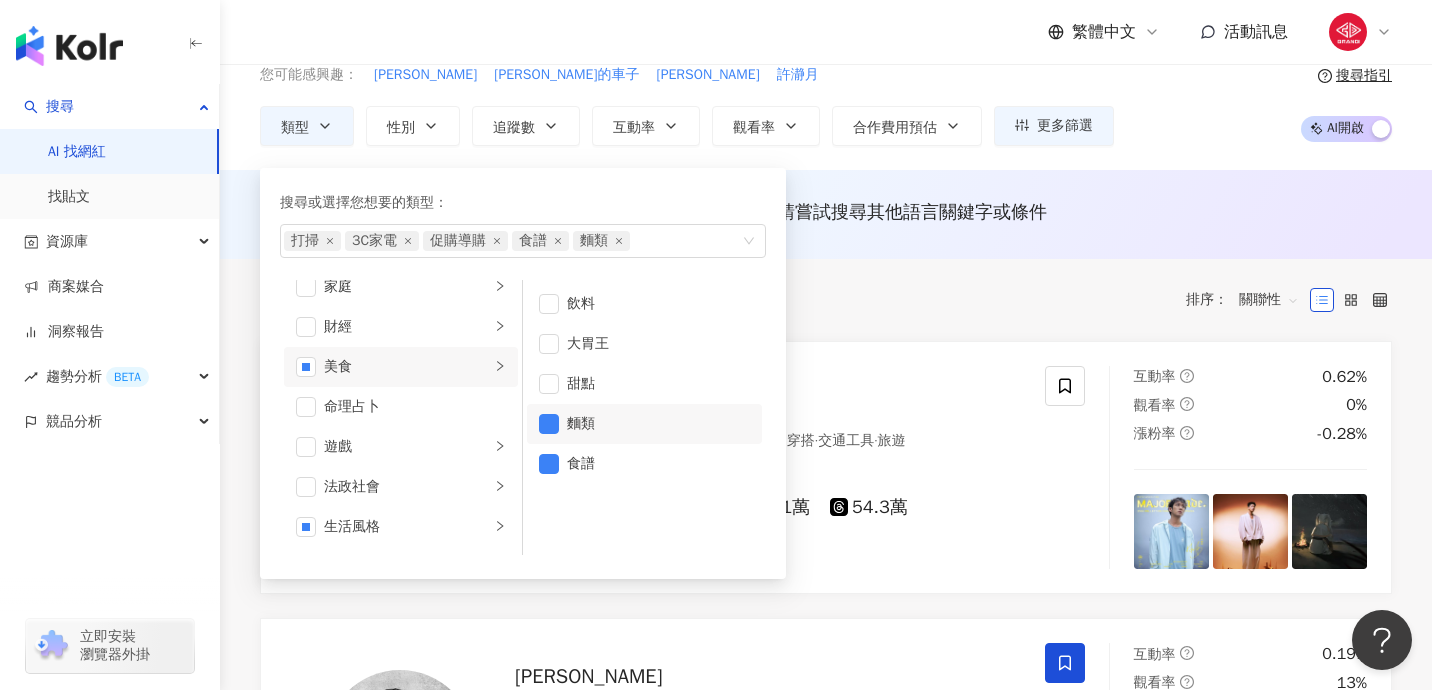 click on "共  4,544  筆 條件 ： 打掃, 3C家電, 促購導購 重置 排序： 關聯性" at bounding box center (826, 300) 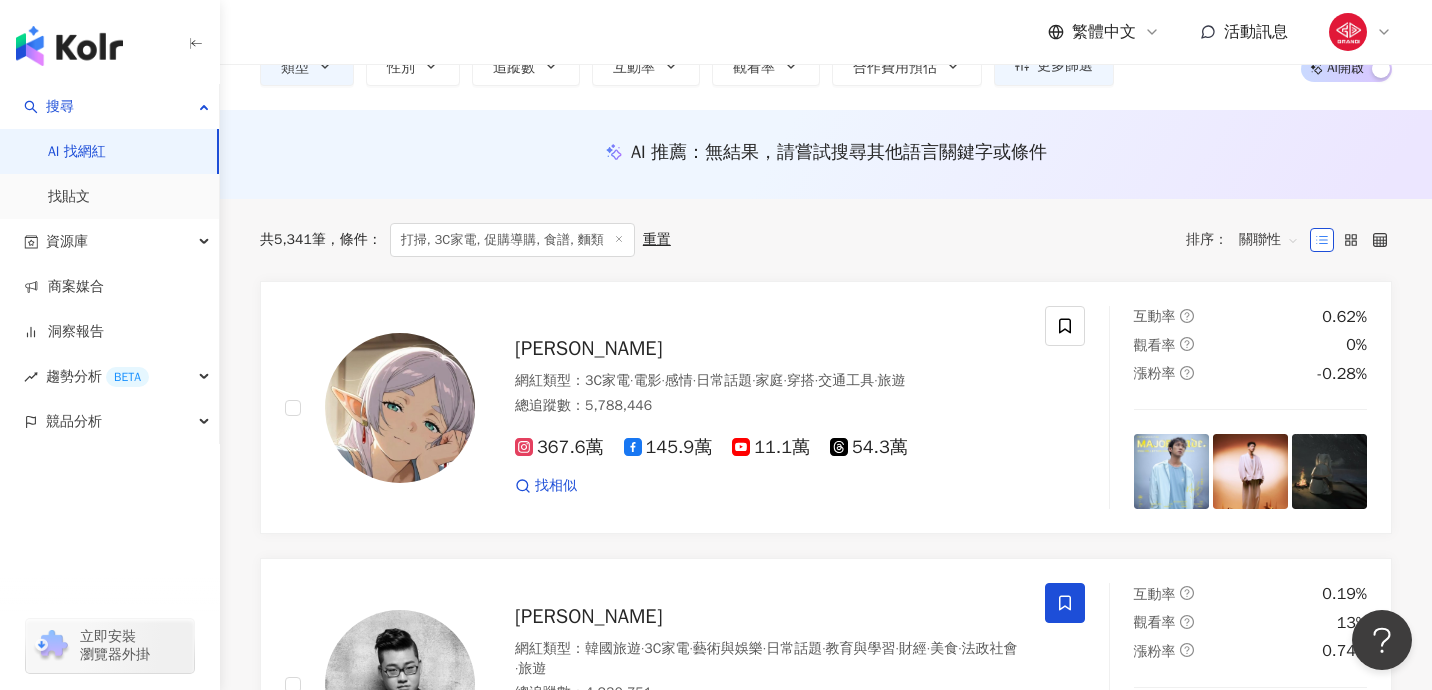 scroll, scrollTop: 0, scrollLeft: 0, axis: both 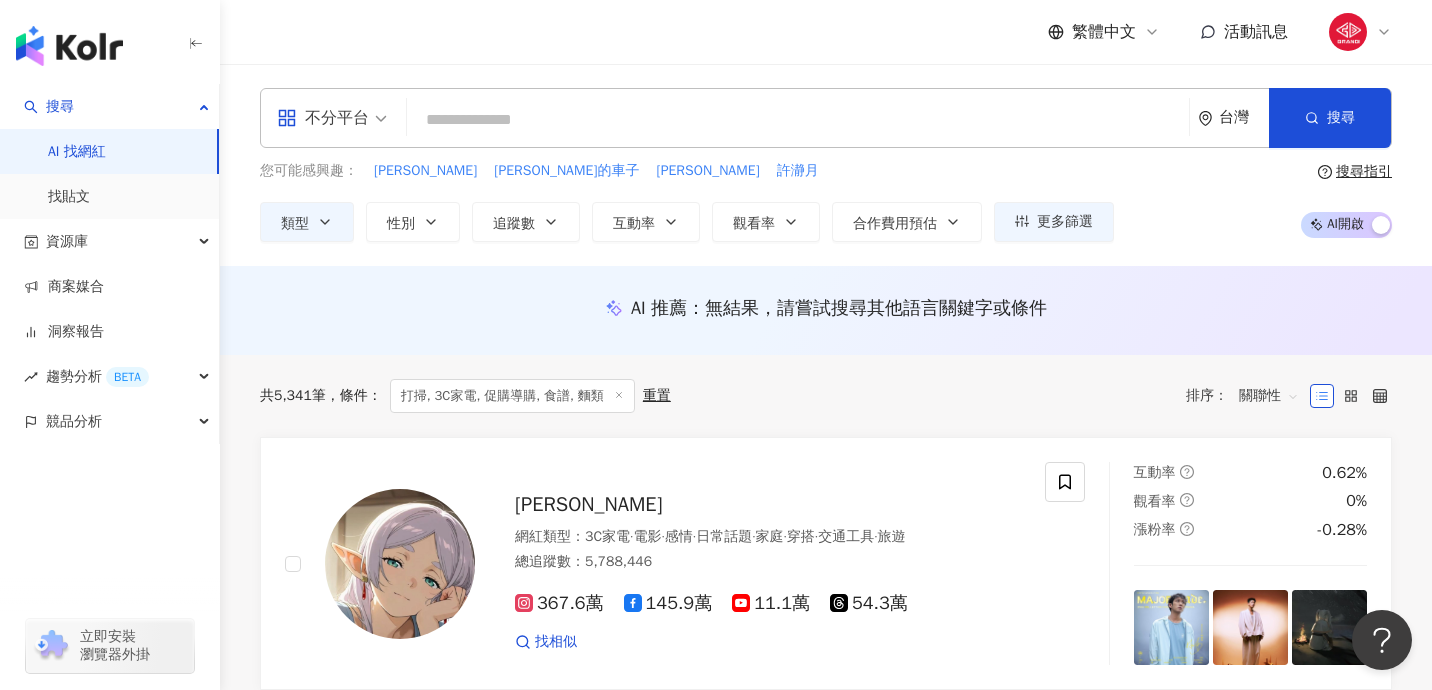 click on "關聯性" at bounding box center (1269, 396) 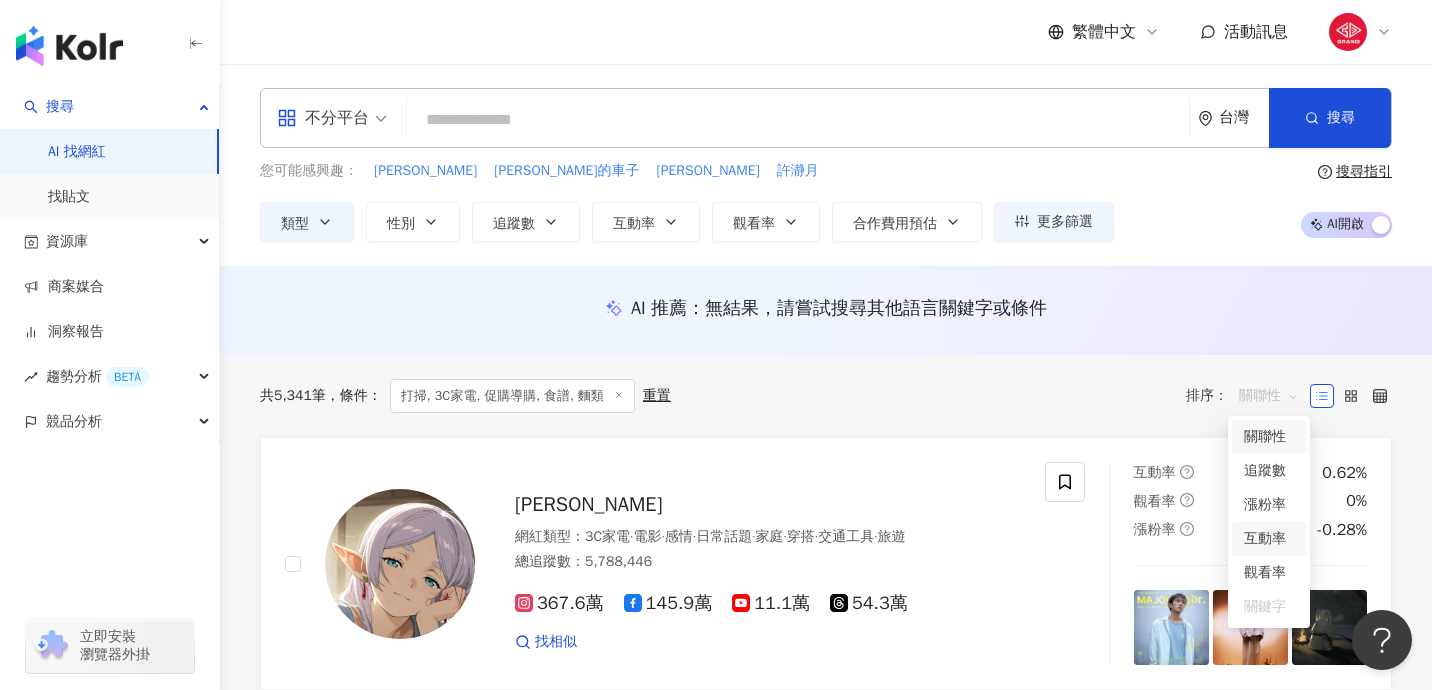 click on "共  5,341  筆 條件 ： 打掃, 3C家電, 促購導購, 食譜, 麵類 重置 排序： 關聯性" at bounding box center [826, 396] 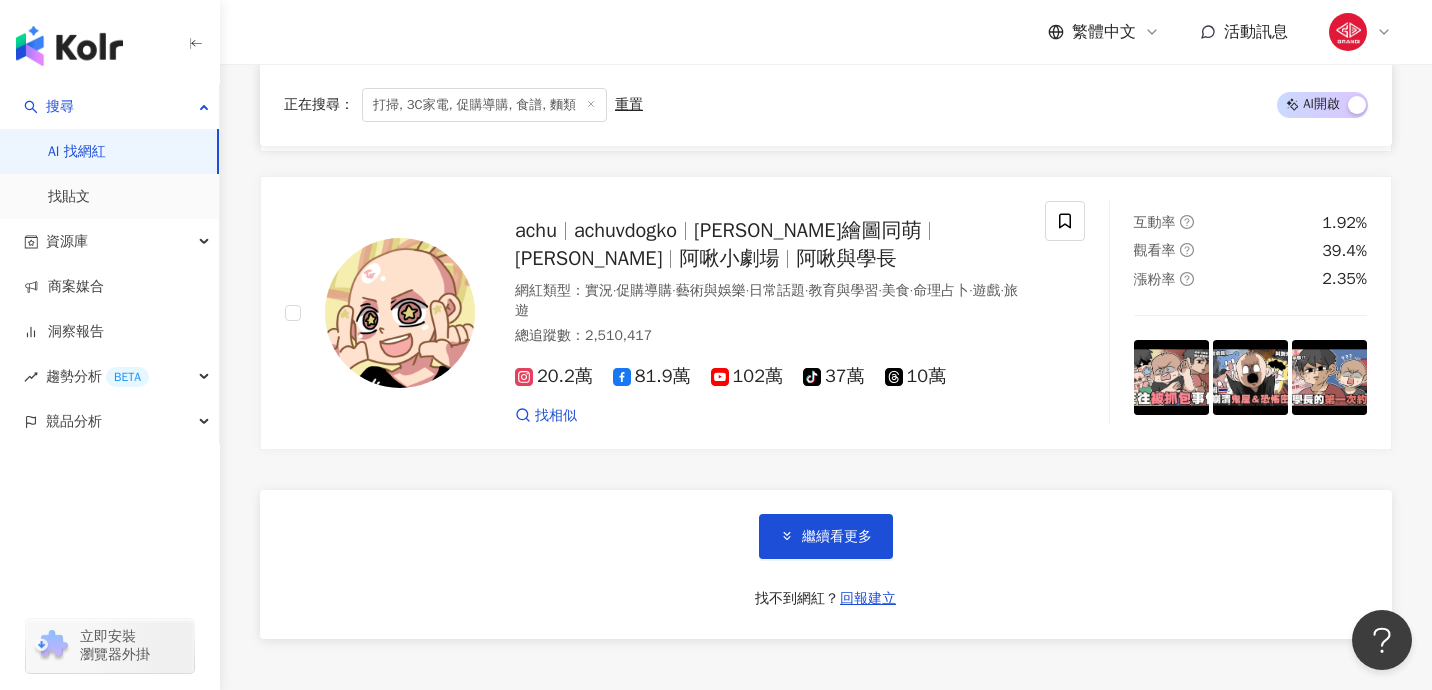 scroll, scrollTop: 10067, scrollLeft: 0, axis: vertical 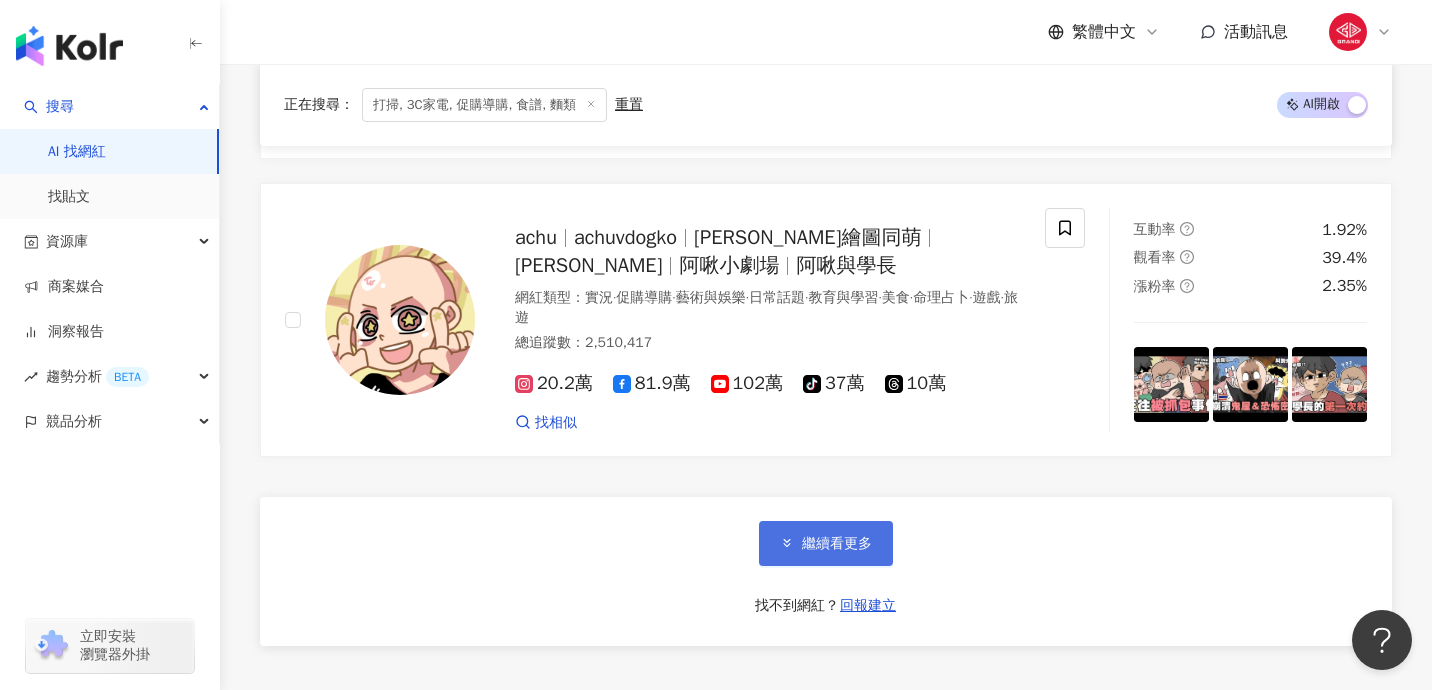 click on "繼續看更多" at bounding box center (837, 544) 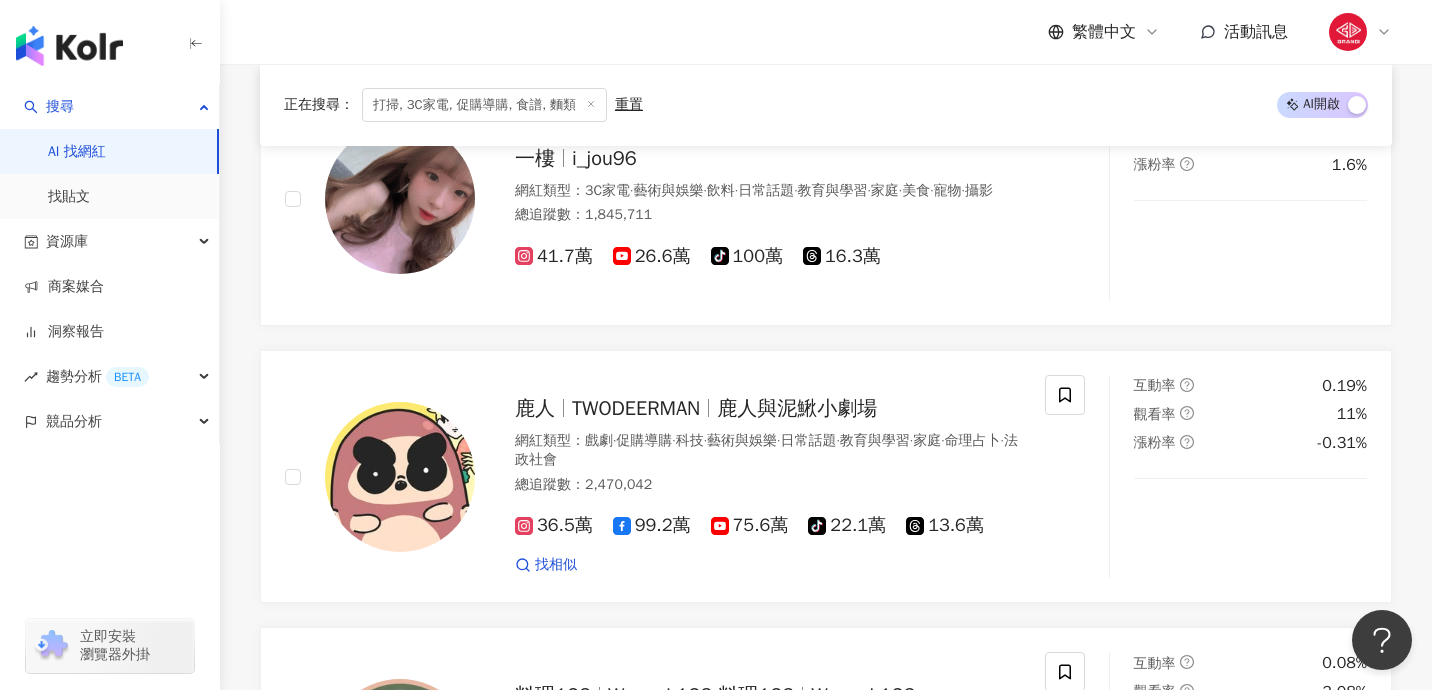 scroll, scrollTop: 10991, scrollLeft: 0, axis: vertical 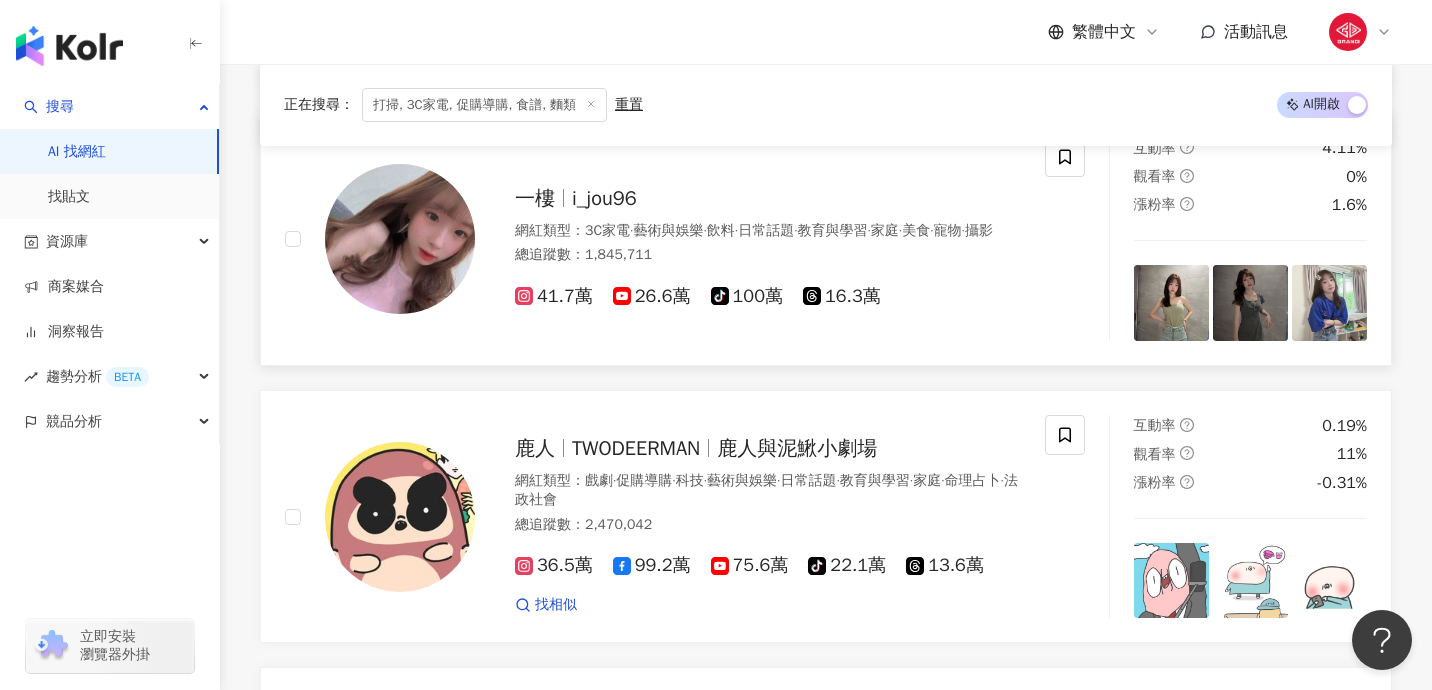click on "一樓" at bounding box center [535, 198] 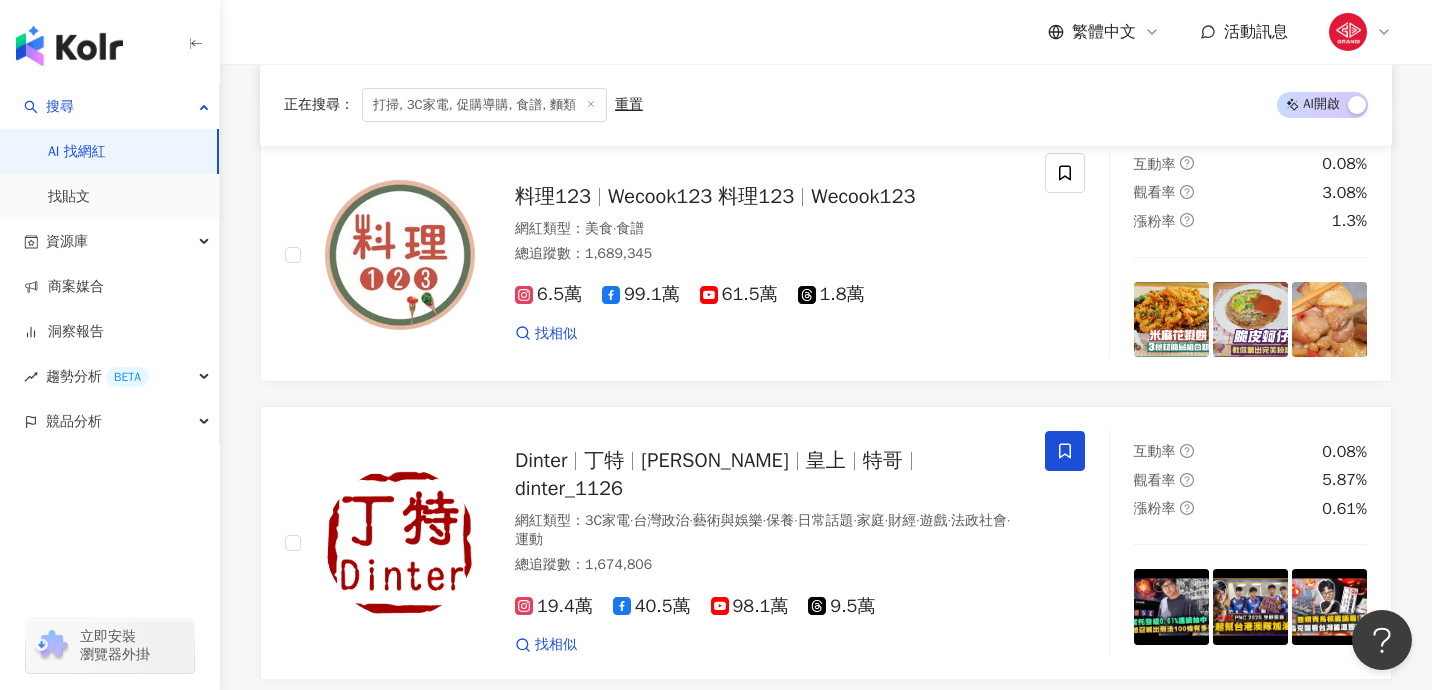 scroll, scrollTop: 11533, scrollLeft: 0, axis: vertical 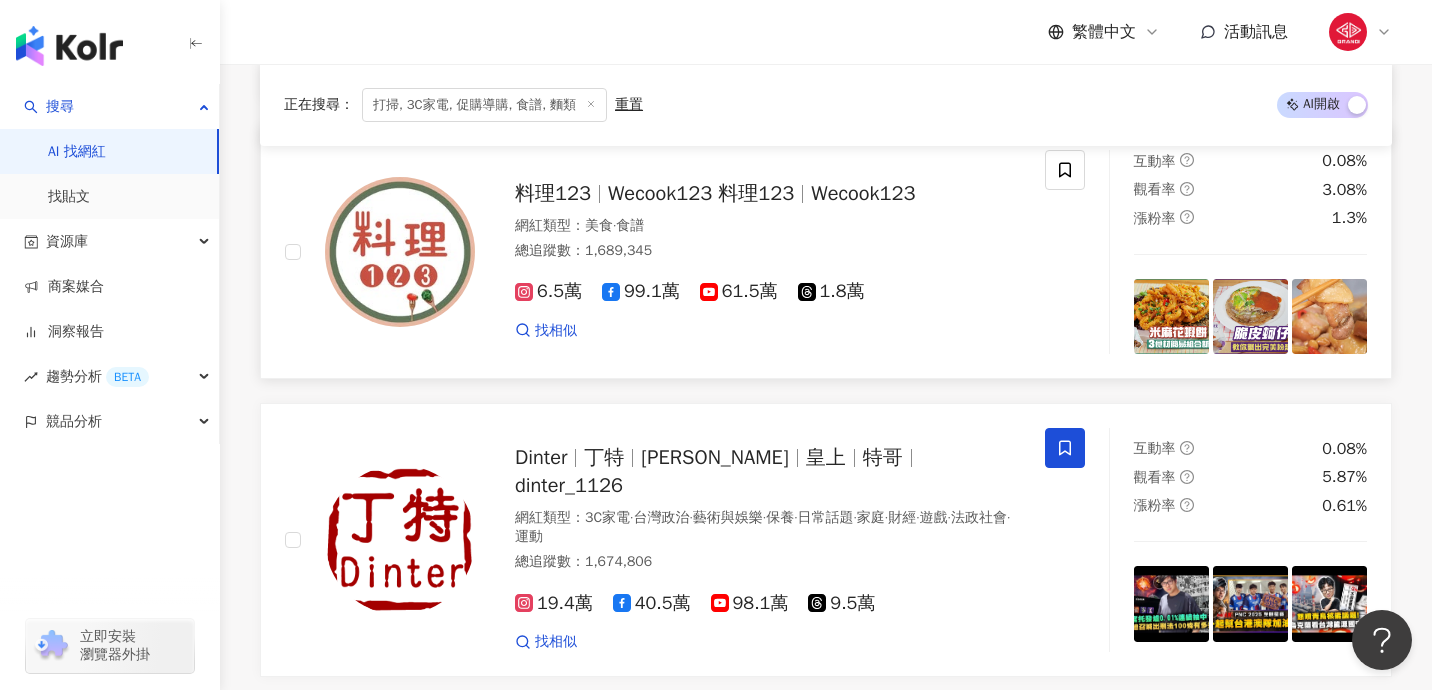 click at bounding box center [400, 252] 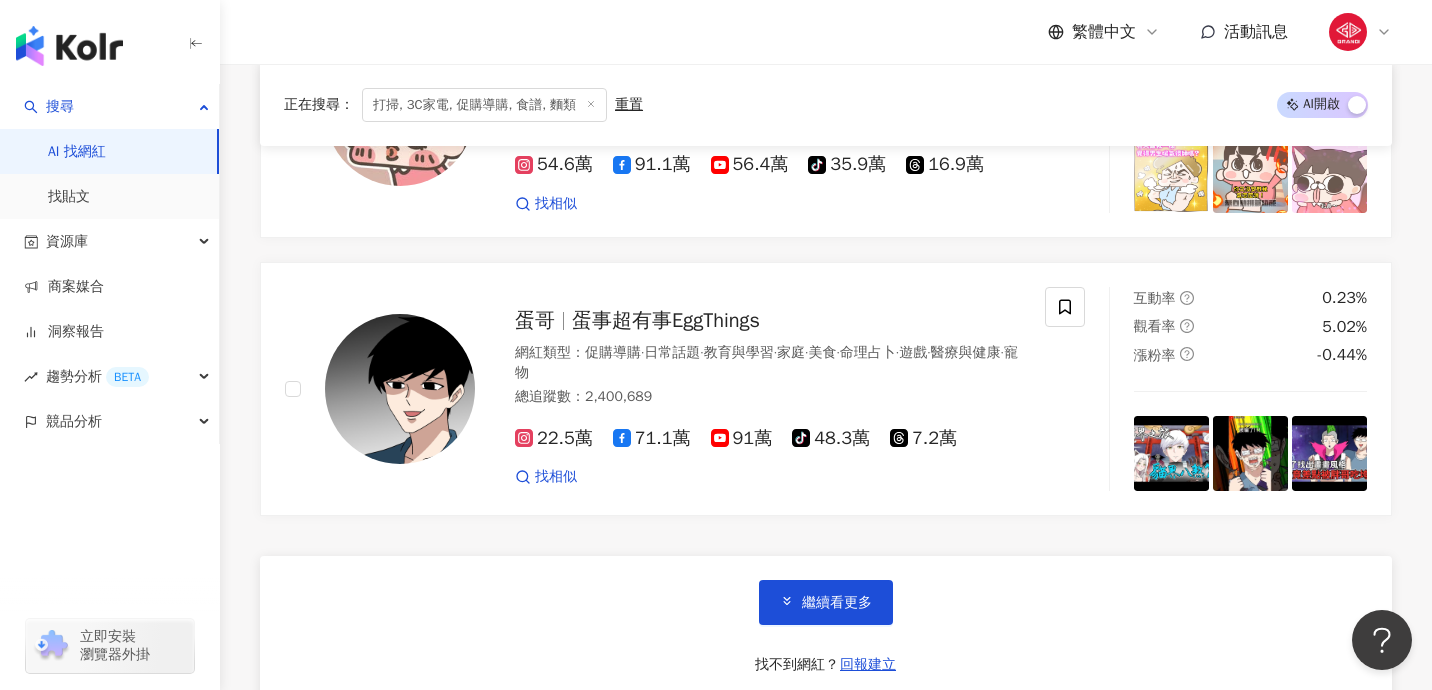 scroll, scrollTop: 13391, scrollLeft: 0, axis: vertical 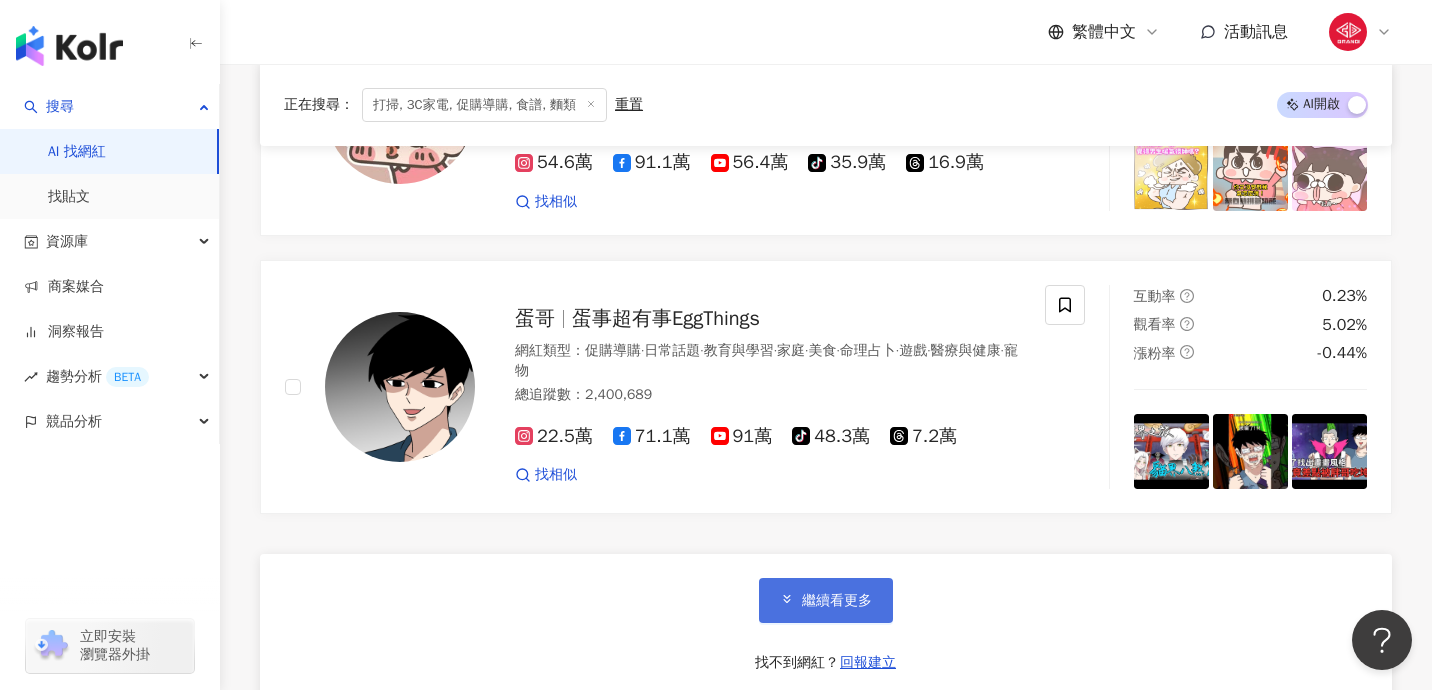 click on "繼續看更多" at bounding box center [837, 601] 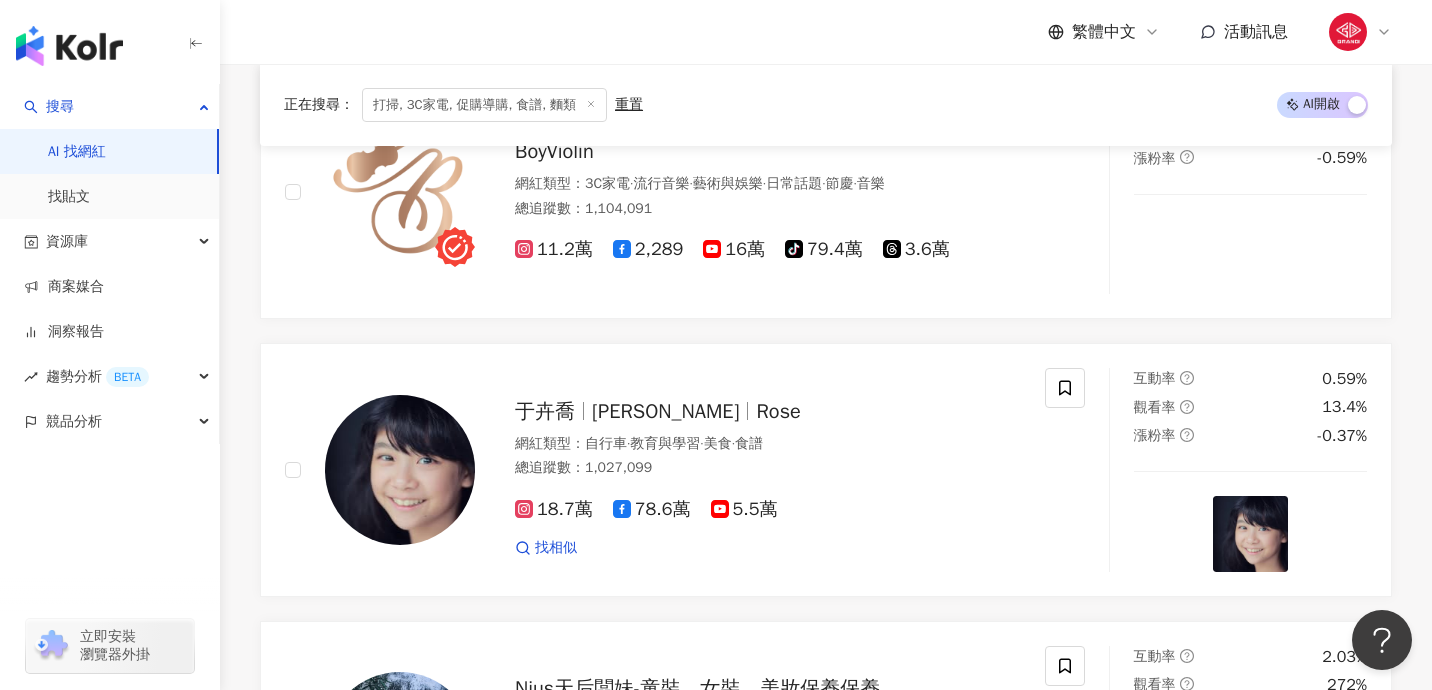 scroll, scrollTop: 15532, scrollLeft: 0, axis: vertical 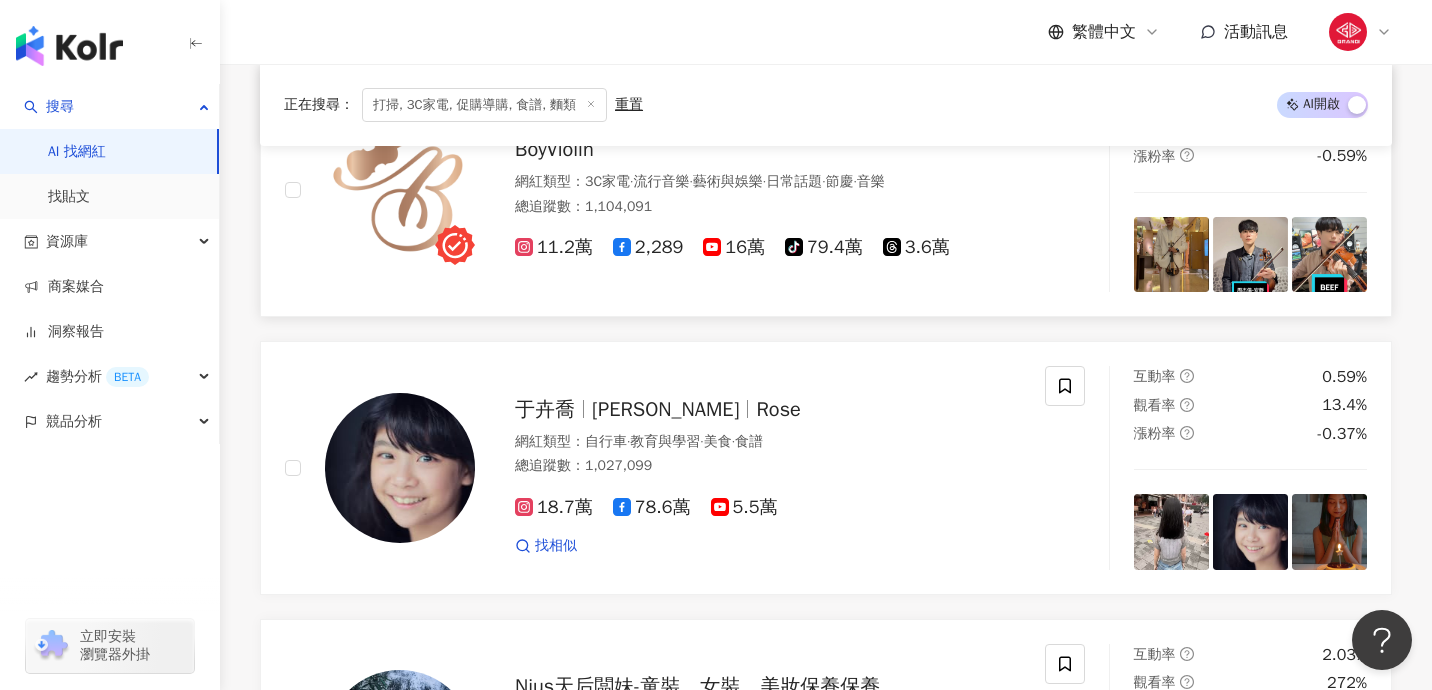 click on "總追蹤數 ： 1,104,091" at bounding box center (768, 207) 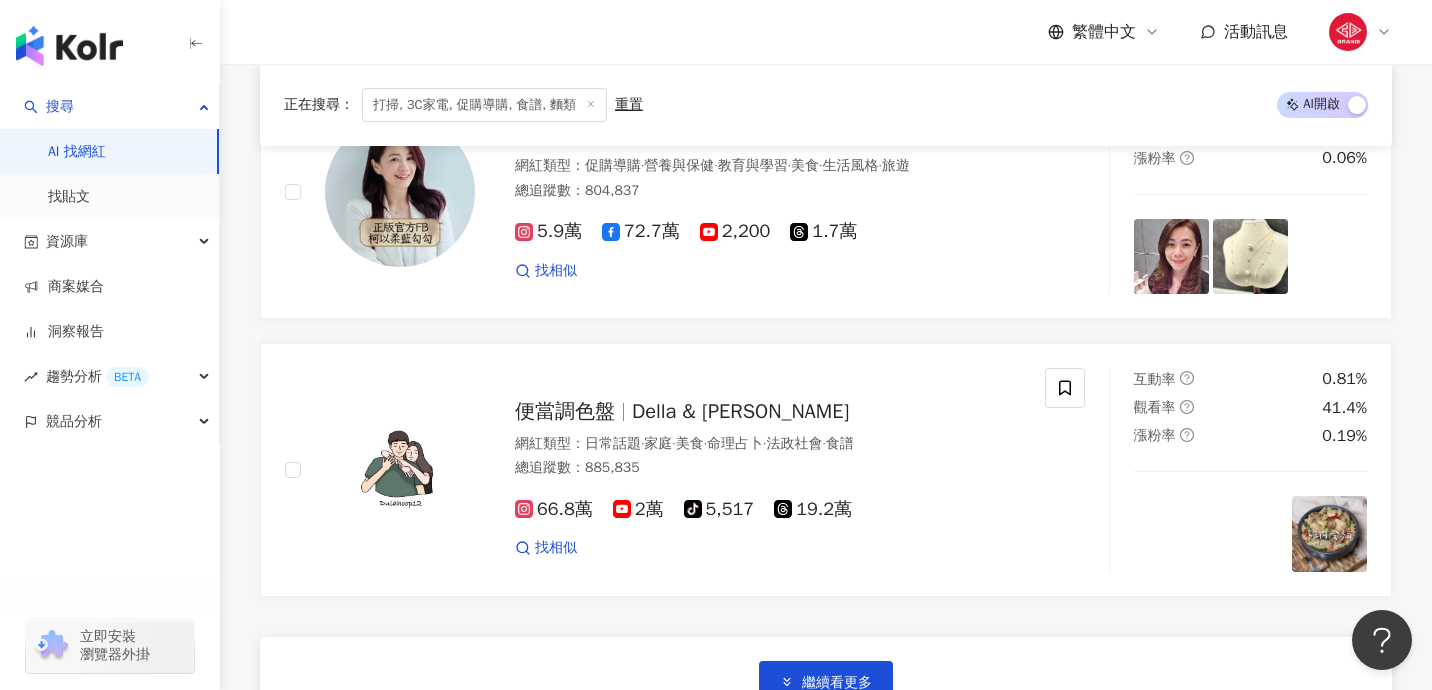 scroll, scrollTop: 16624, scrollLeft: 0, axis: vertical 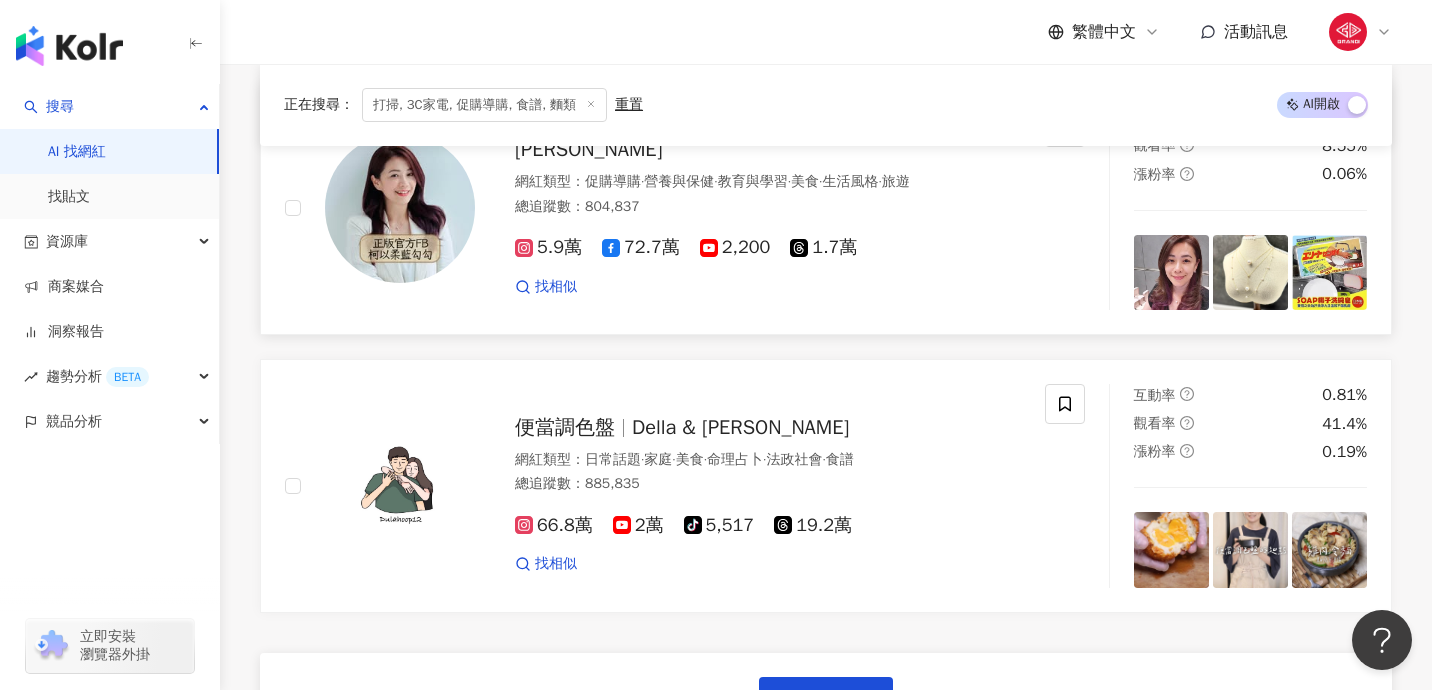 click at bounding box center (400, 208) 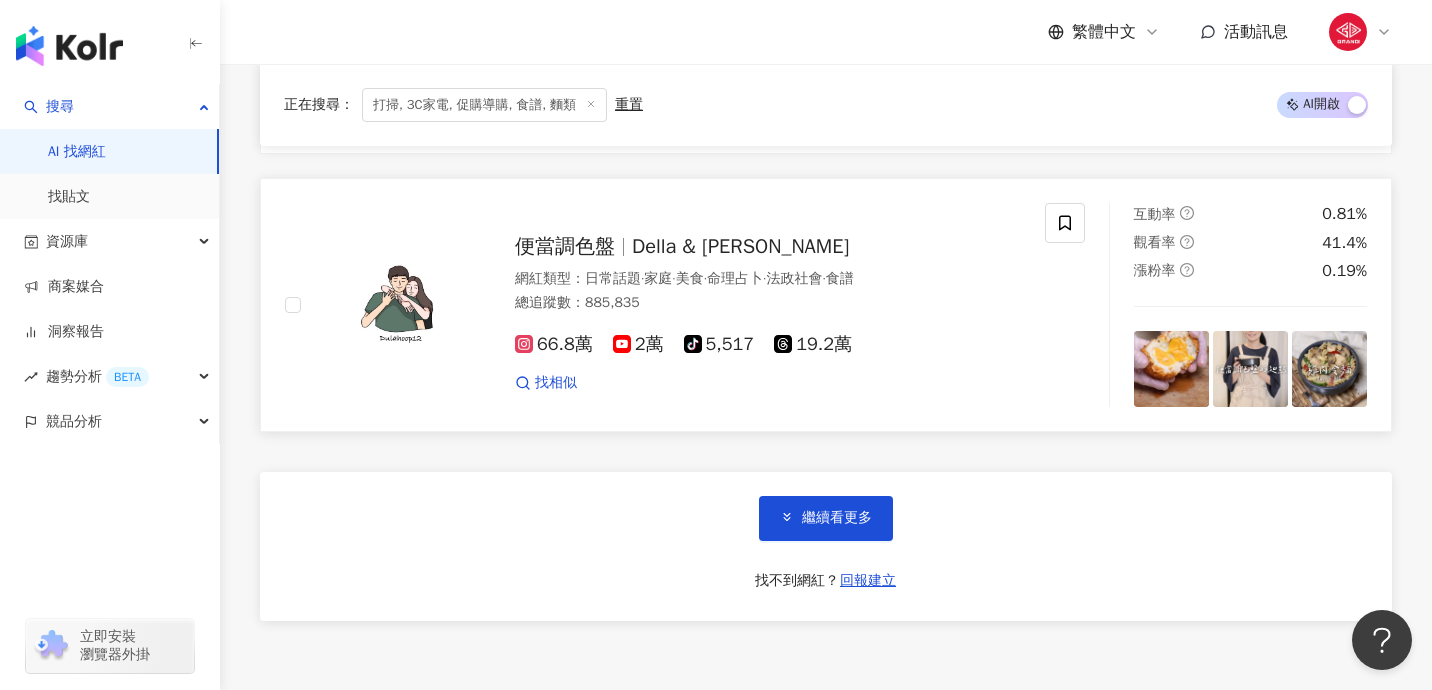 scroll, scrollTop: 16807, scrollLeft: 0, axis: vertical 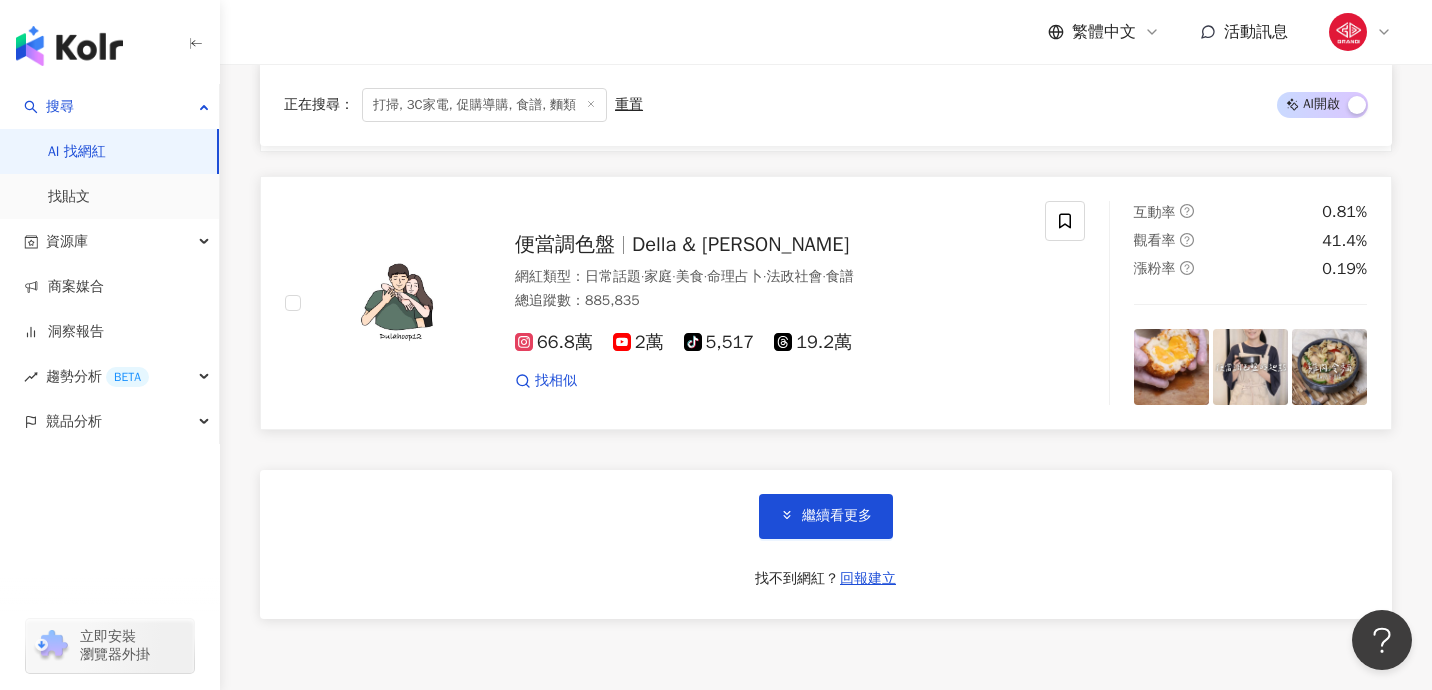 click at bounding box center (400, 303) 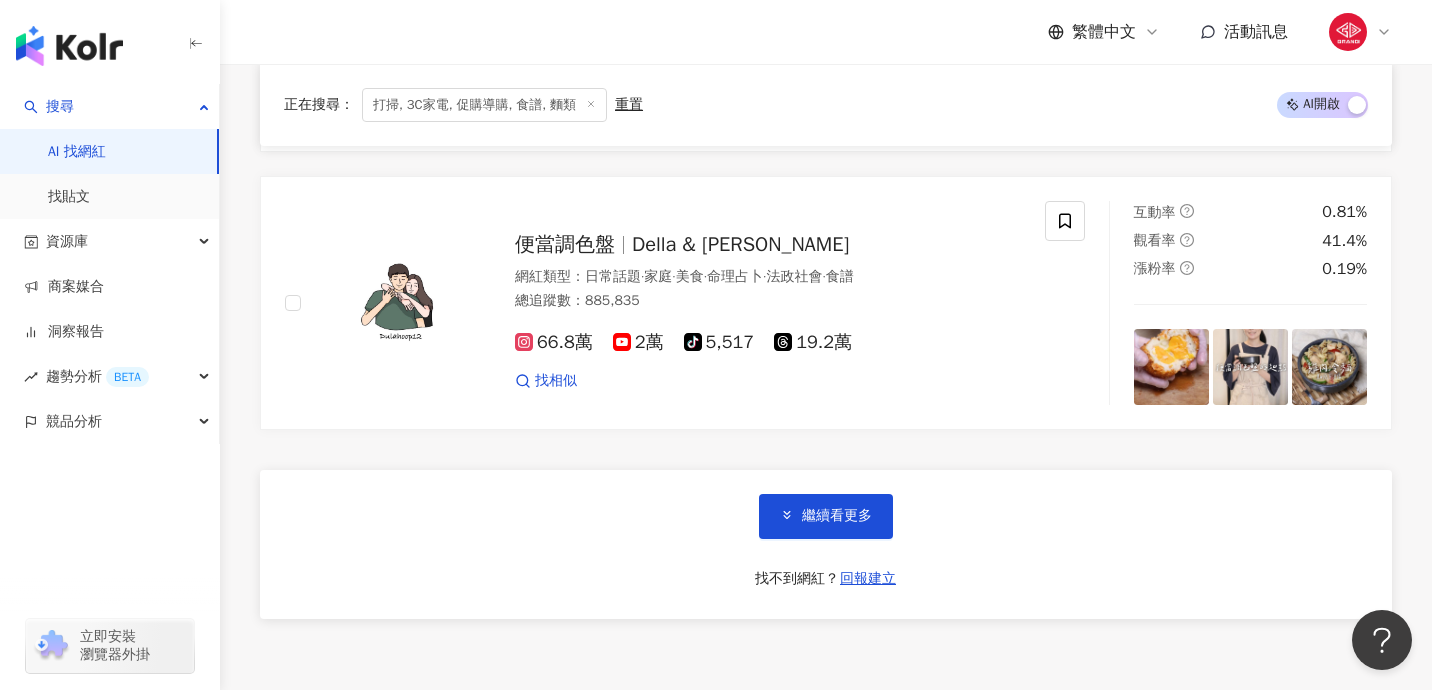 scroll, scrollTop: 16891, scrollLeft: 0, axis: vertical 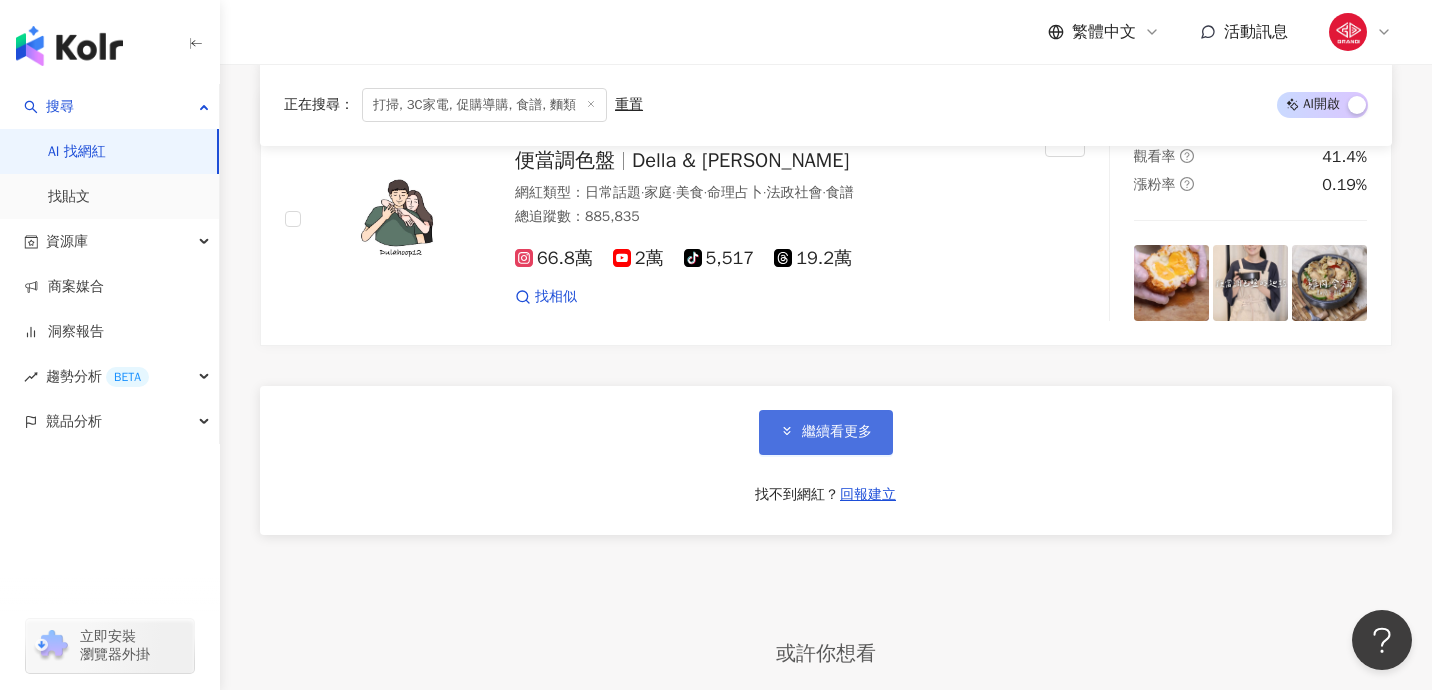 click 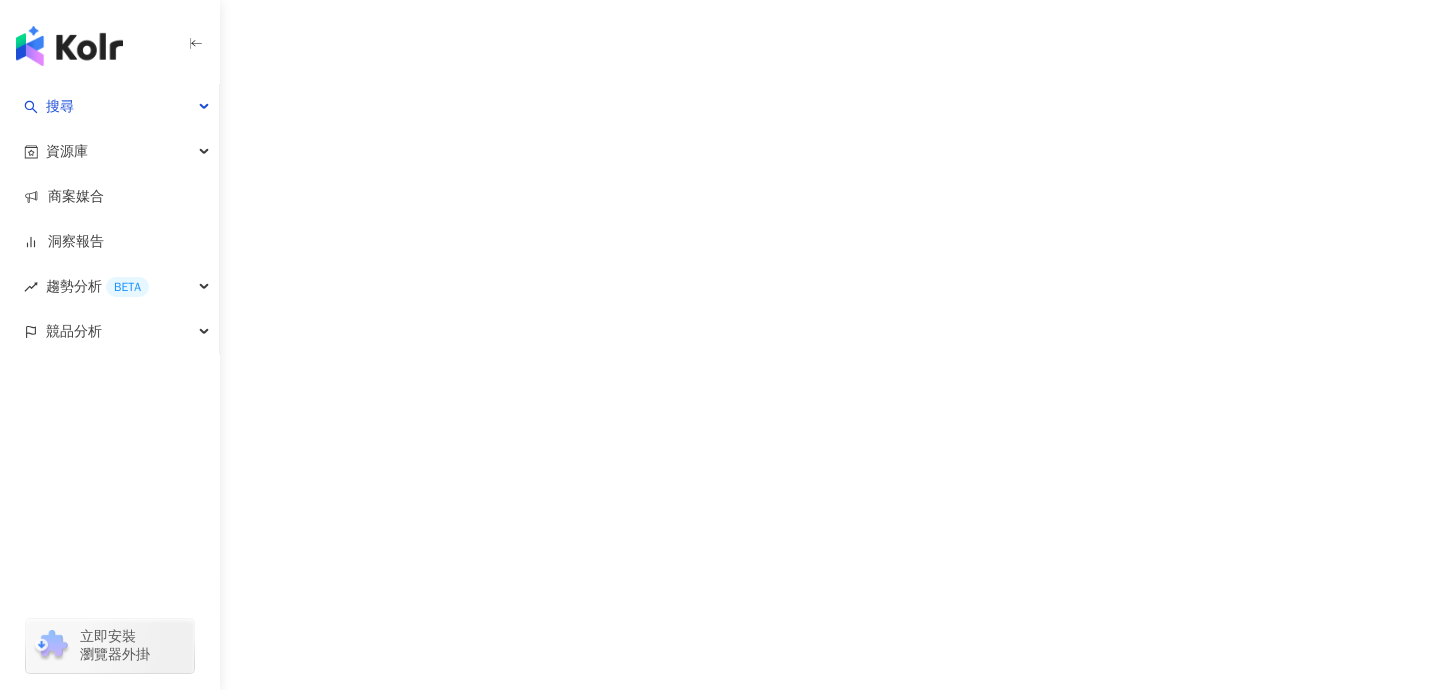 scroll, scrollTop: 0, scrollLeft: 0, axis: both 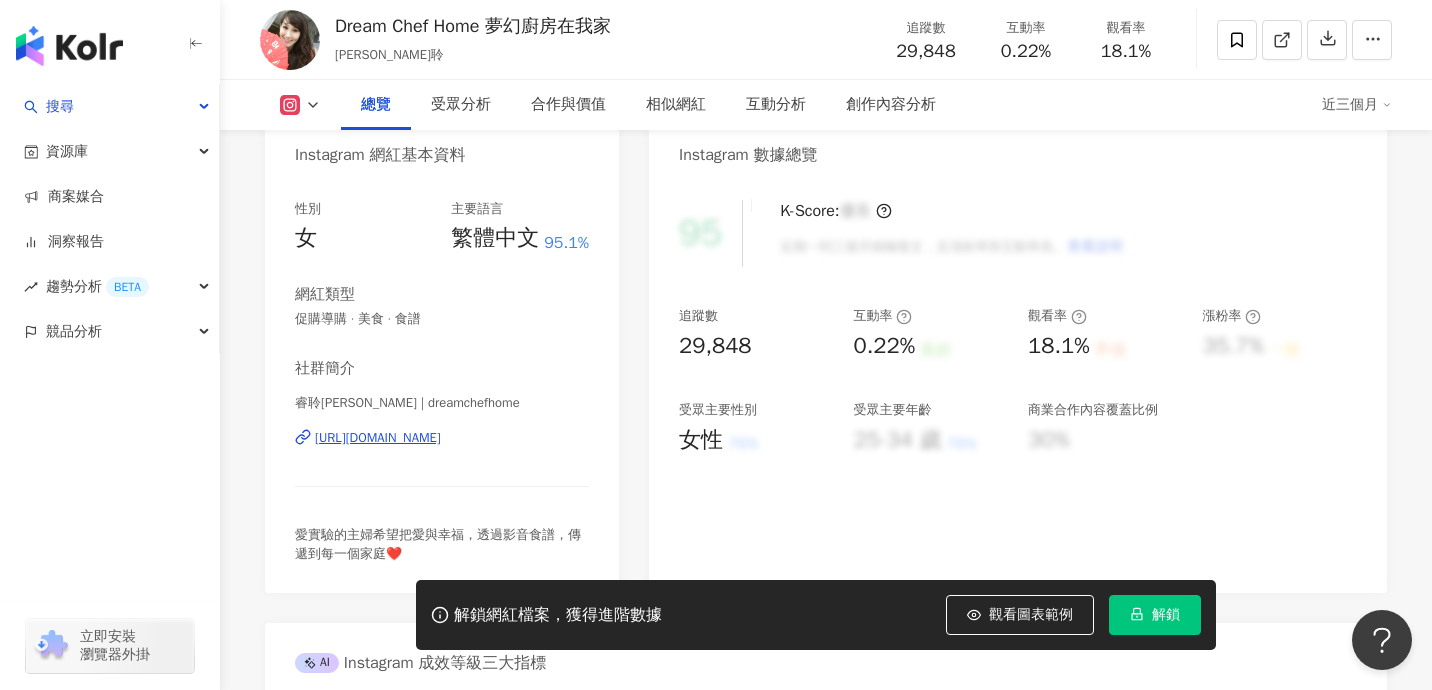 click on "https://www.instagram.com/dreamchefhome/" at bounding box center (378, 438) 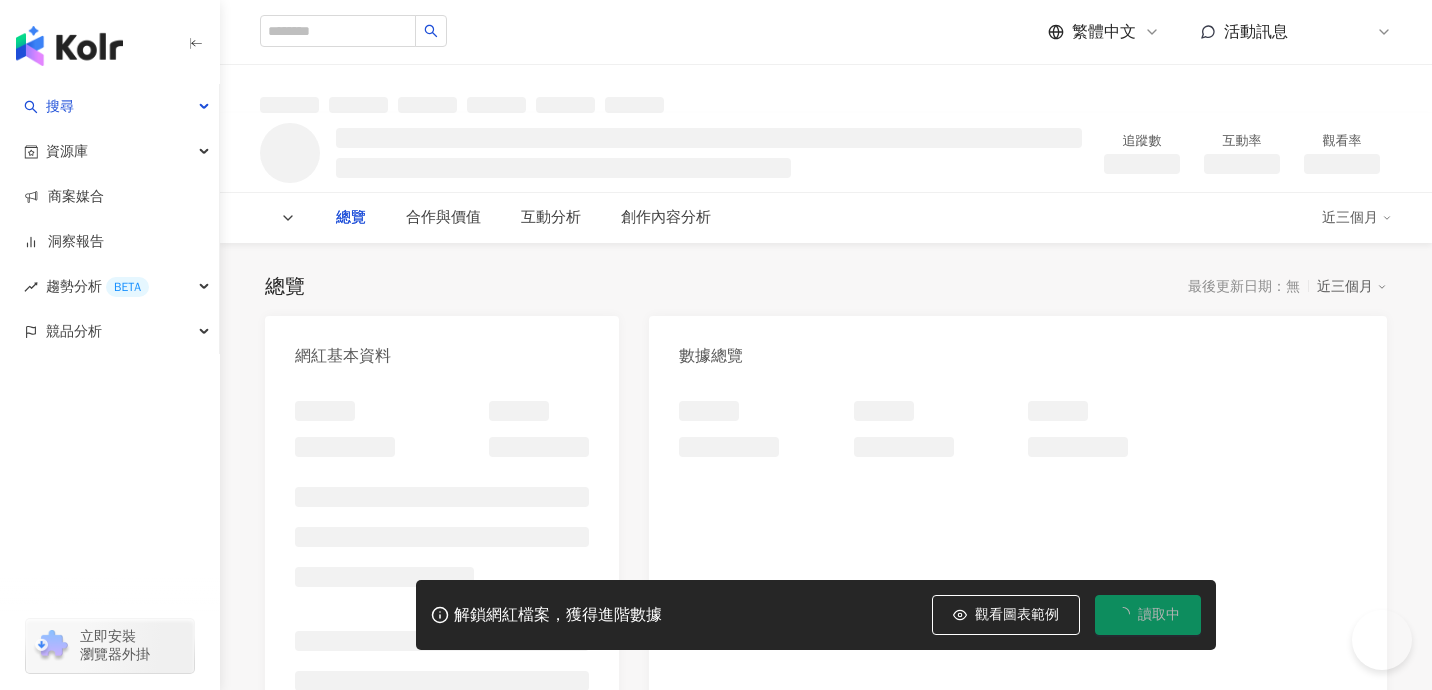 scroll, scrollTop: 0, scrollLeft: 0, axis: both 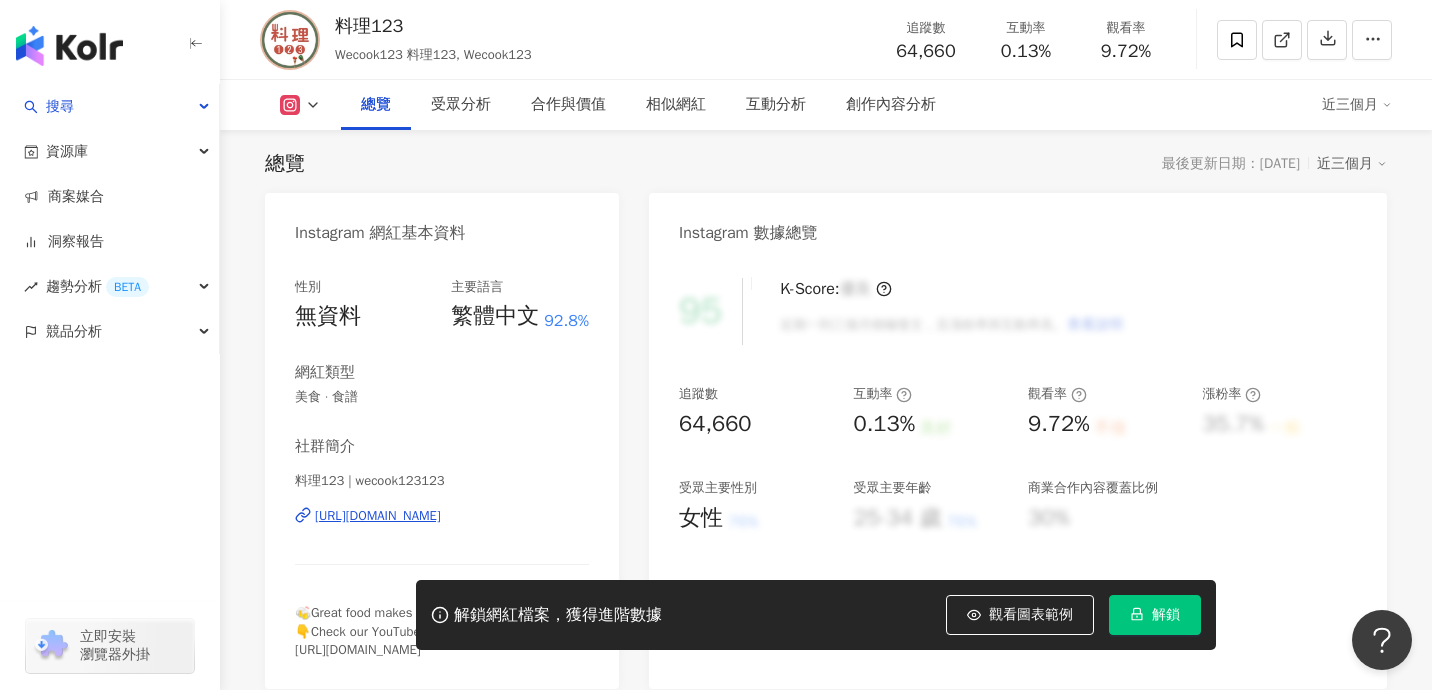 click on "[URL][DOMAIN_NAME]" at bounding box center [378, 516] 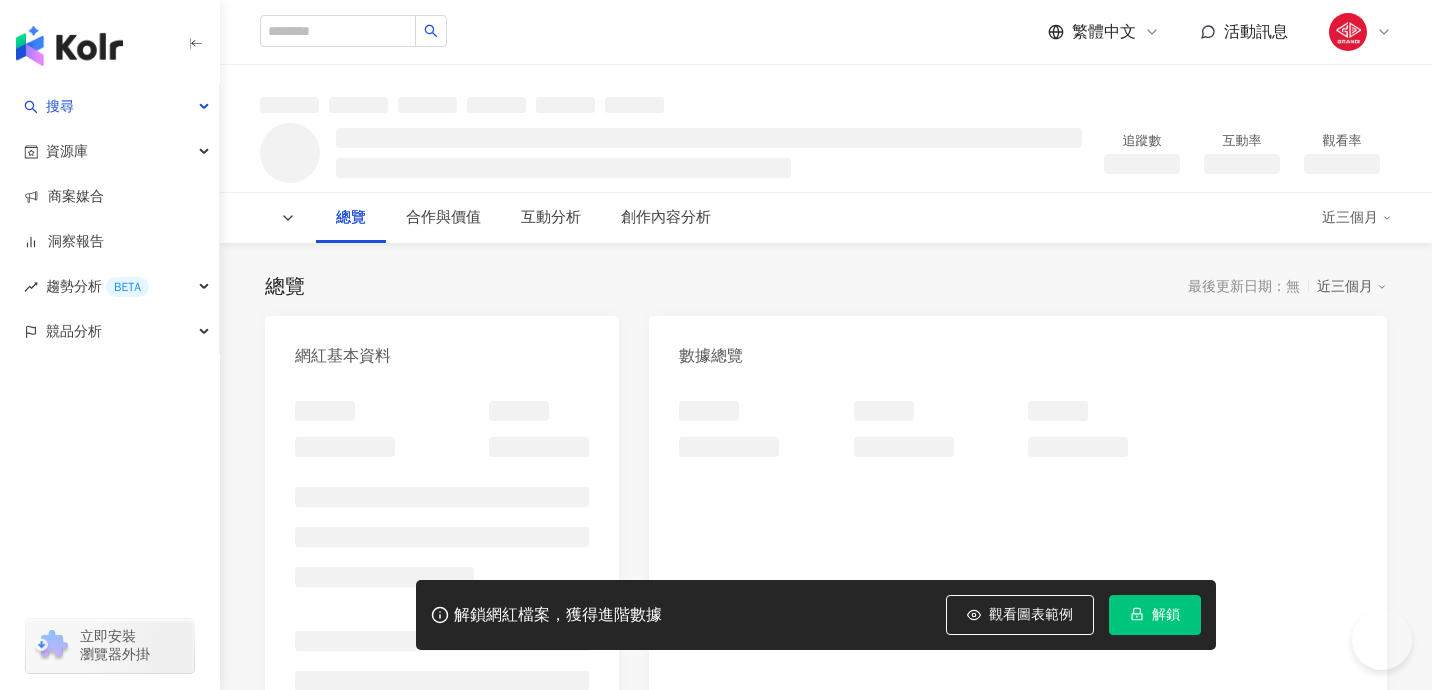 scroll, scrollTop: 0, scrollLeft: 0, axis: both 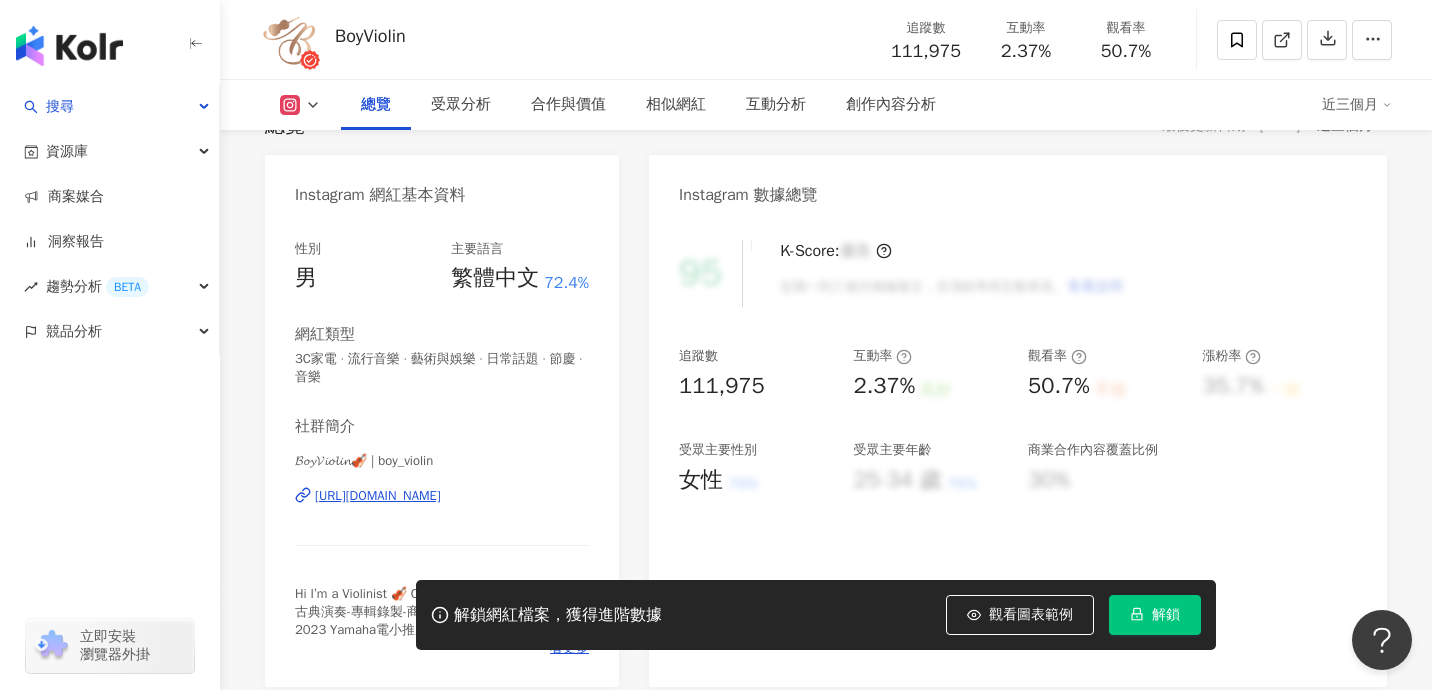 click on "[URL][DOMAIN_NAME]" at bounding box center (378, 496) 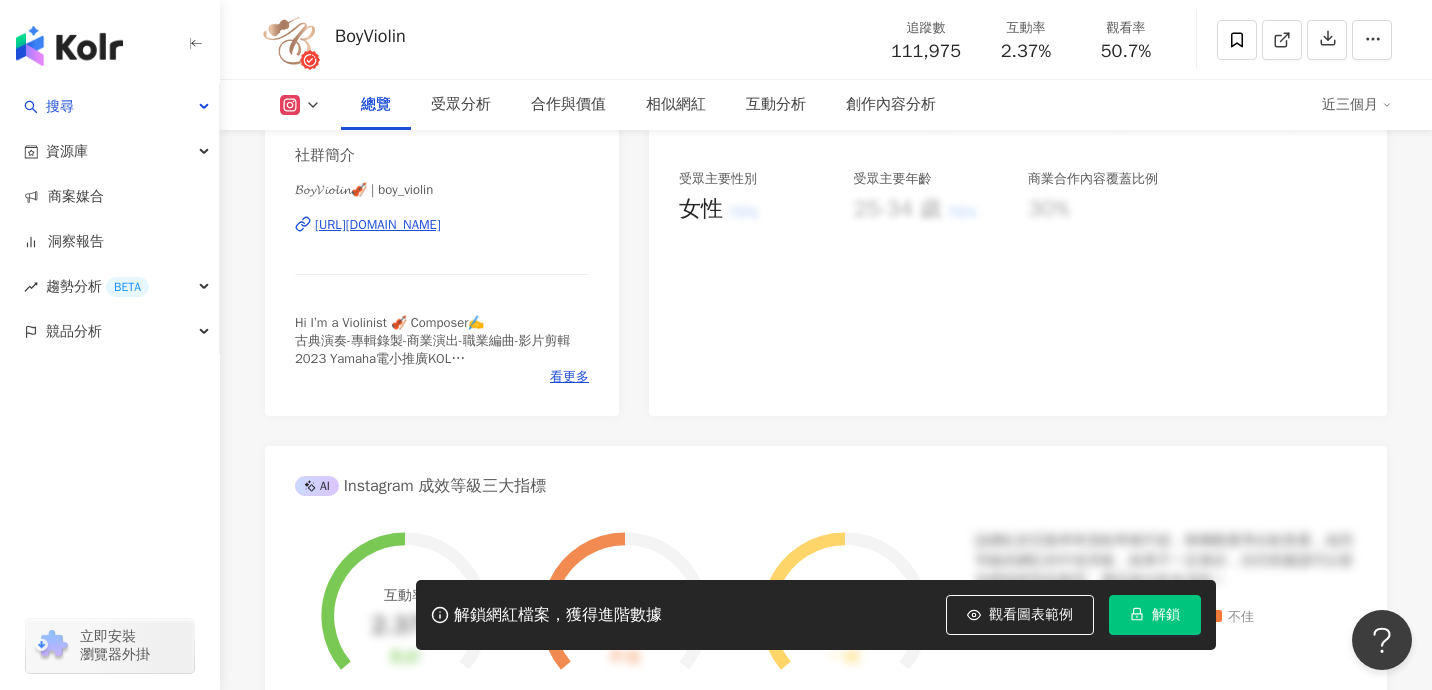 scroll, scrollTop: 426, scrollLeft: 0, axis: vertical 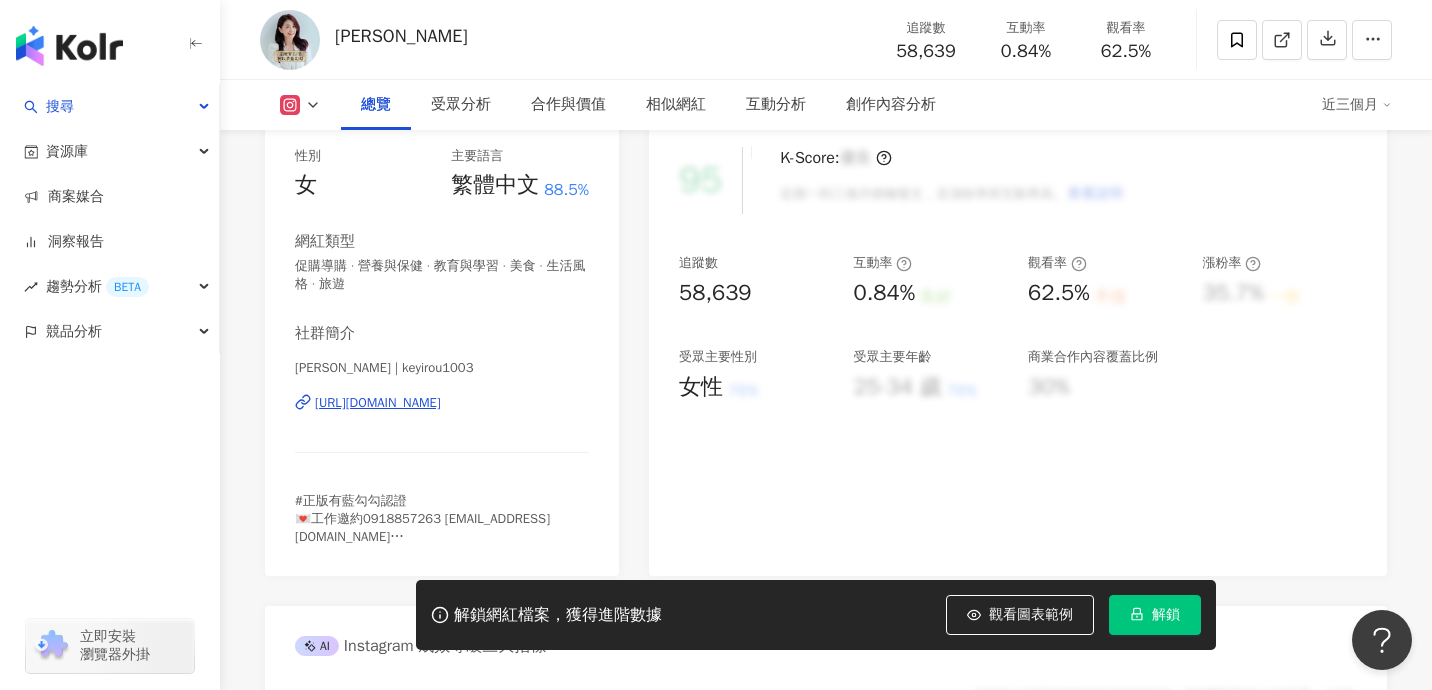 click on "https://www.instagram.com/keyirou1003/" at bounding box center [378, 403] 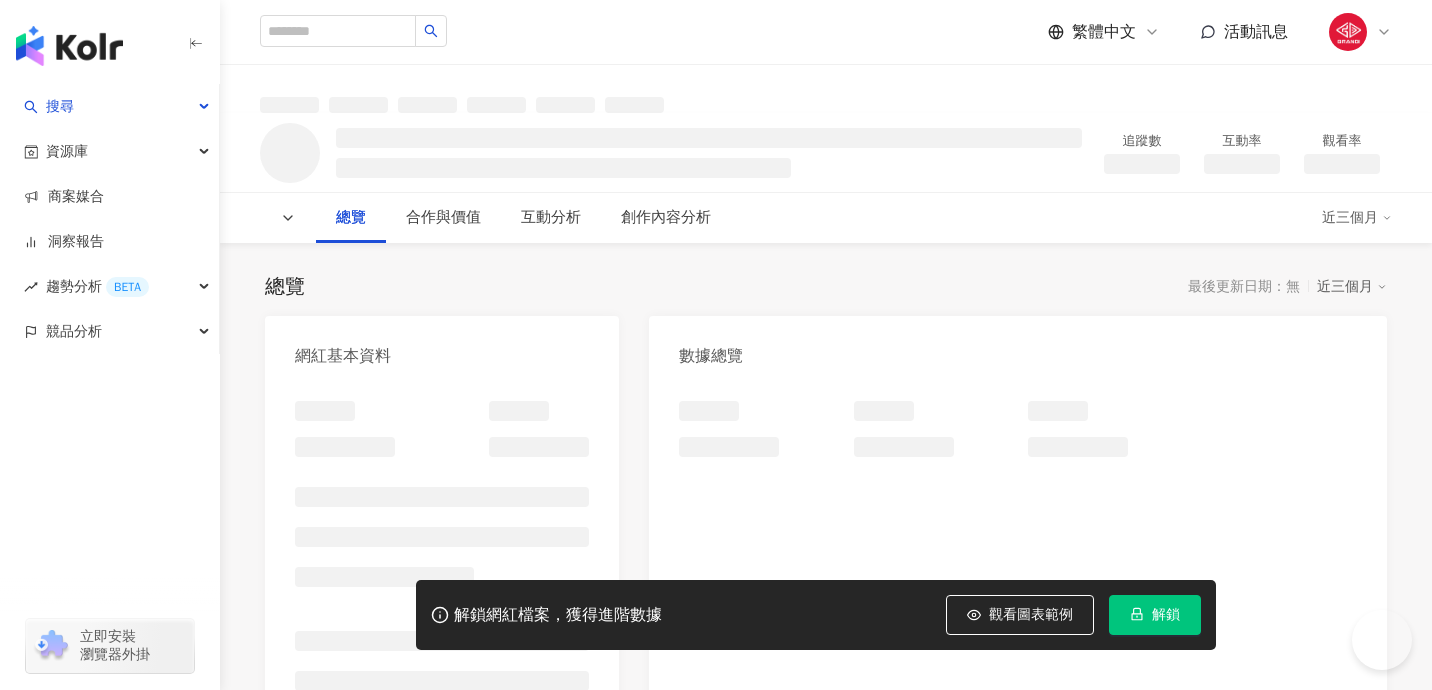 scroll, scrollTop: 0, scrollLeft: 0, axis: both 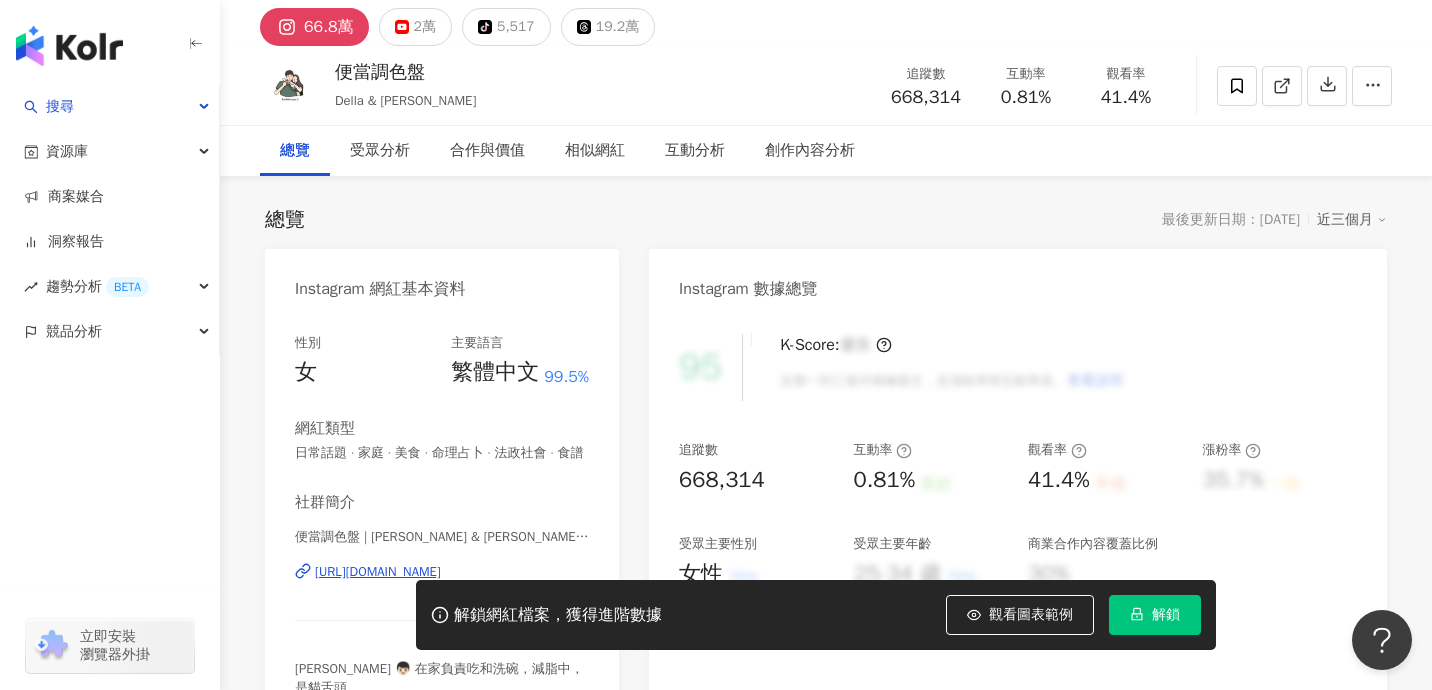 click on "[URL][DOMAIN_NAME]" at bounding box center (378, 572) 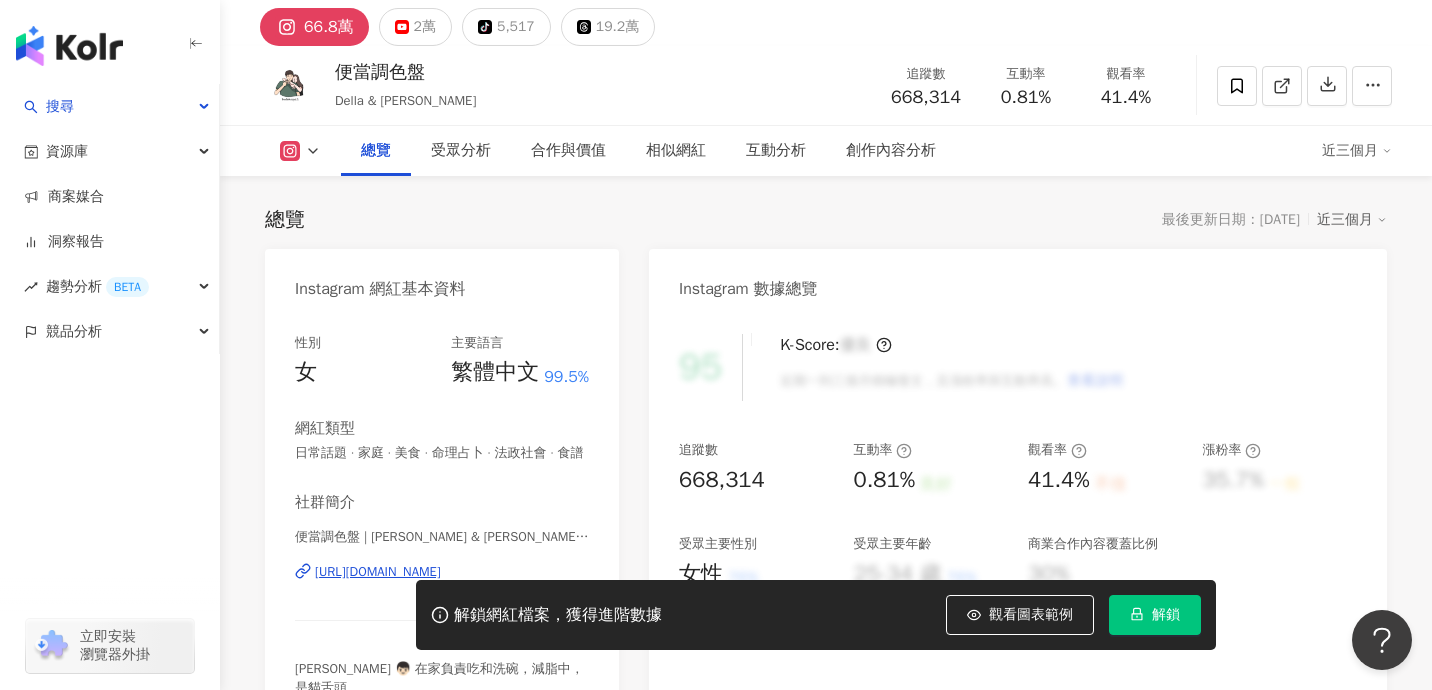 scroll, scrollTop: 167, scrollLeft: 0, axis: vertical 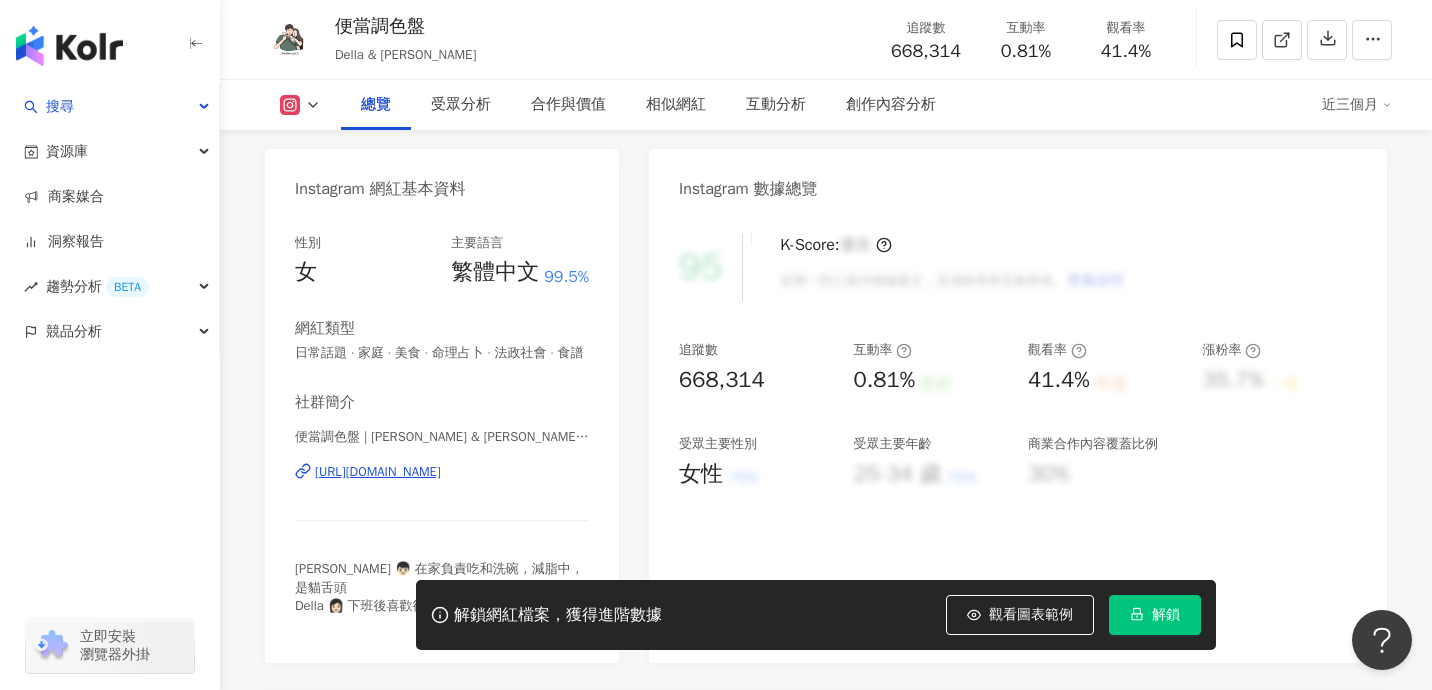 click on "[URL][DOMAIN_NAME]" at bounding box center [378, 472] 